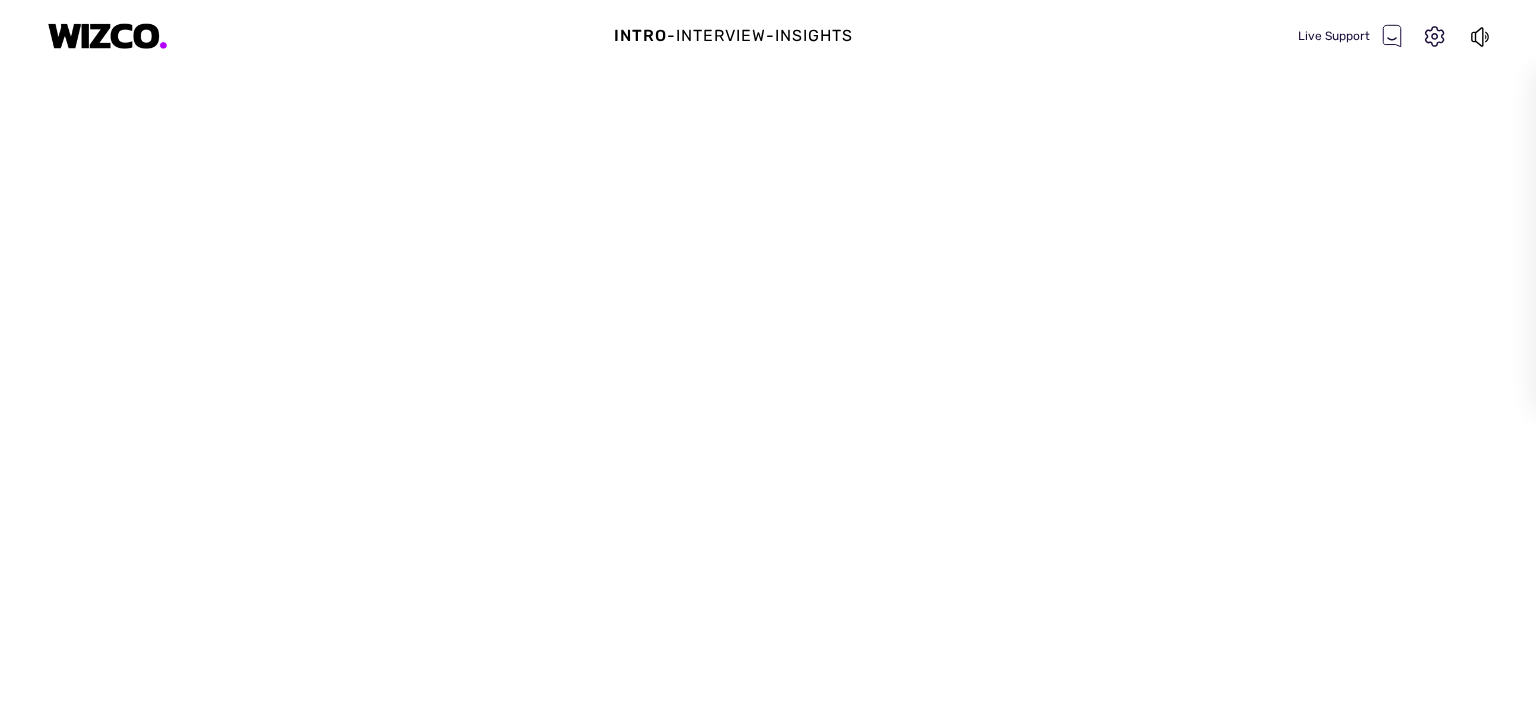 scroll, scrollTop: 0, scrollLeft: 0, axis: both 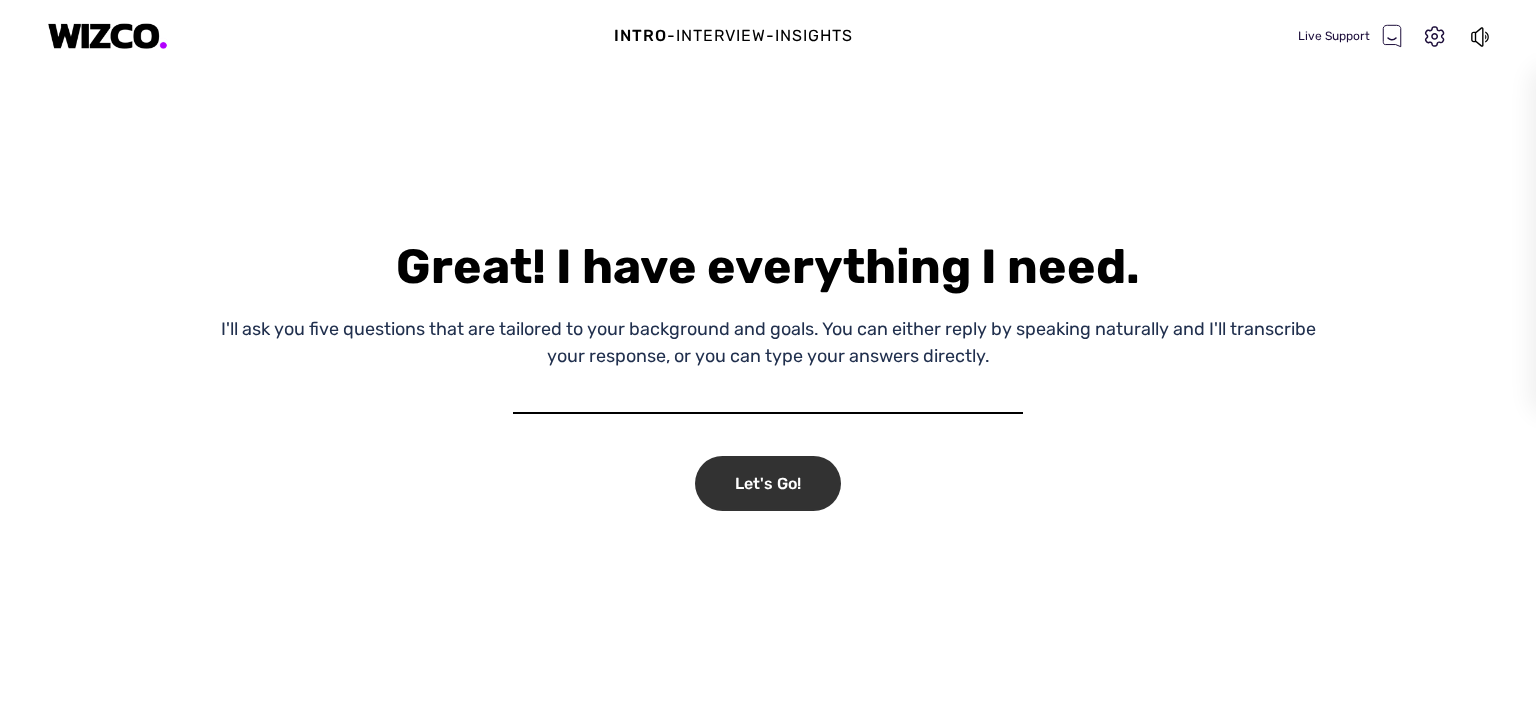 click on "Let's Go!" at bounding box center [768, 483] 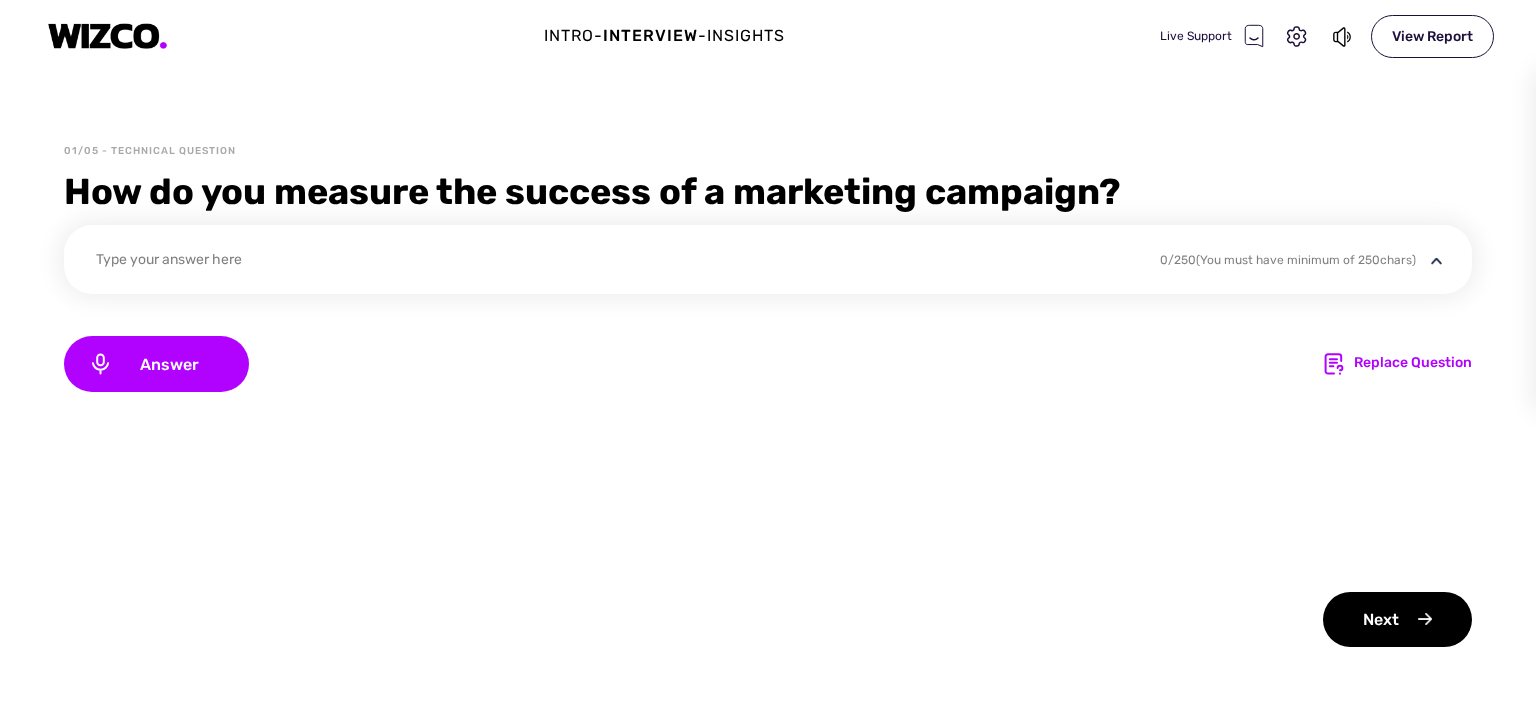 click on "Type your answer here" at bounding box center (615, 262) 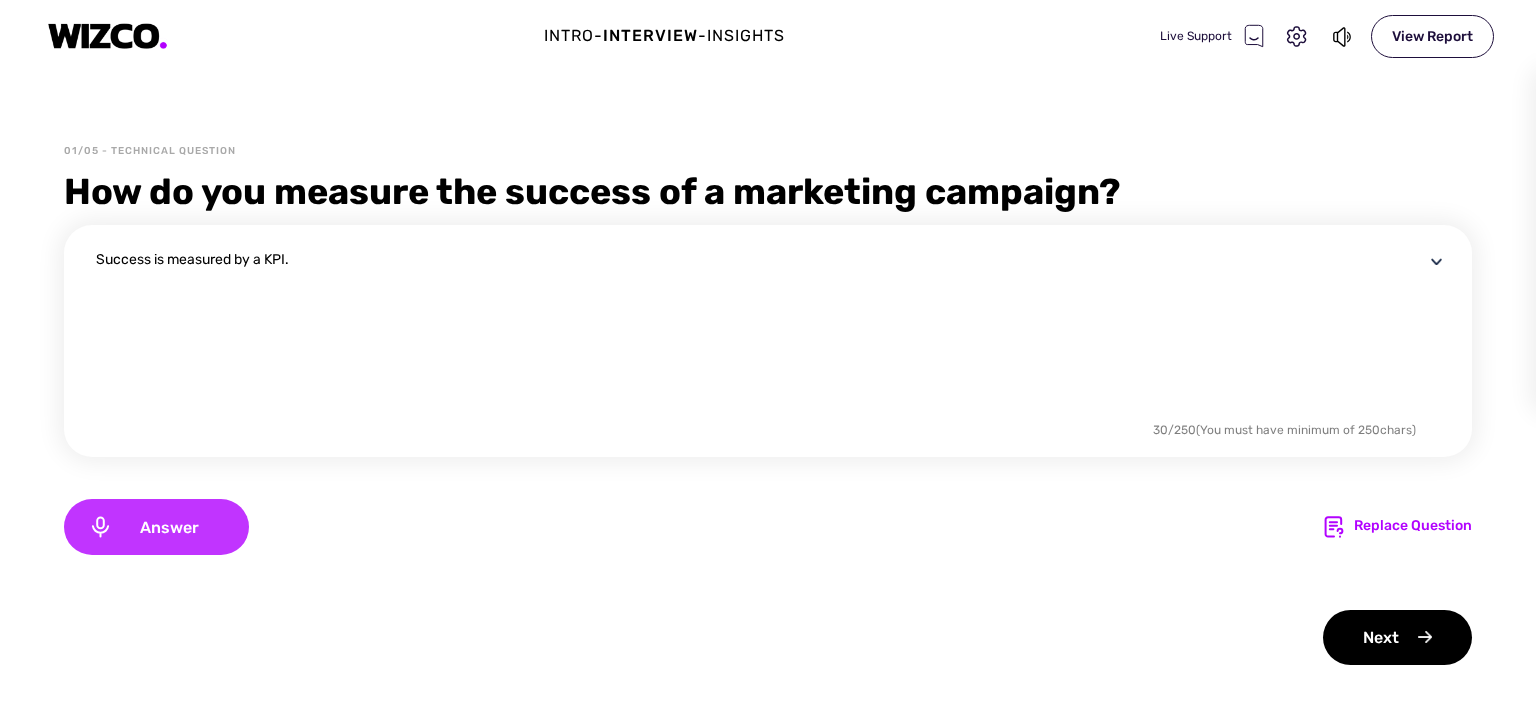 type on "Success is measured by a KPI." 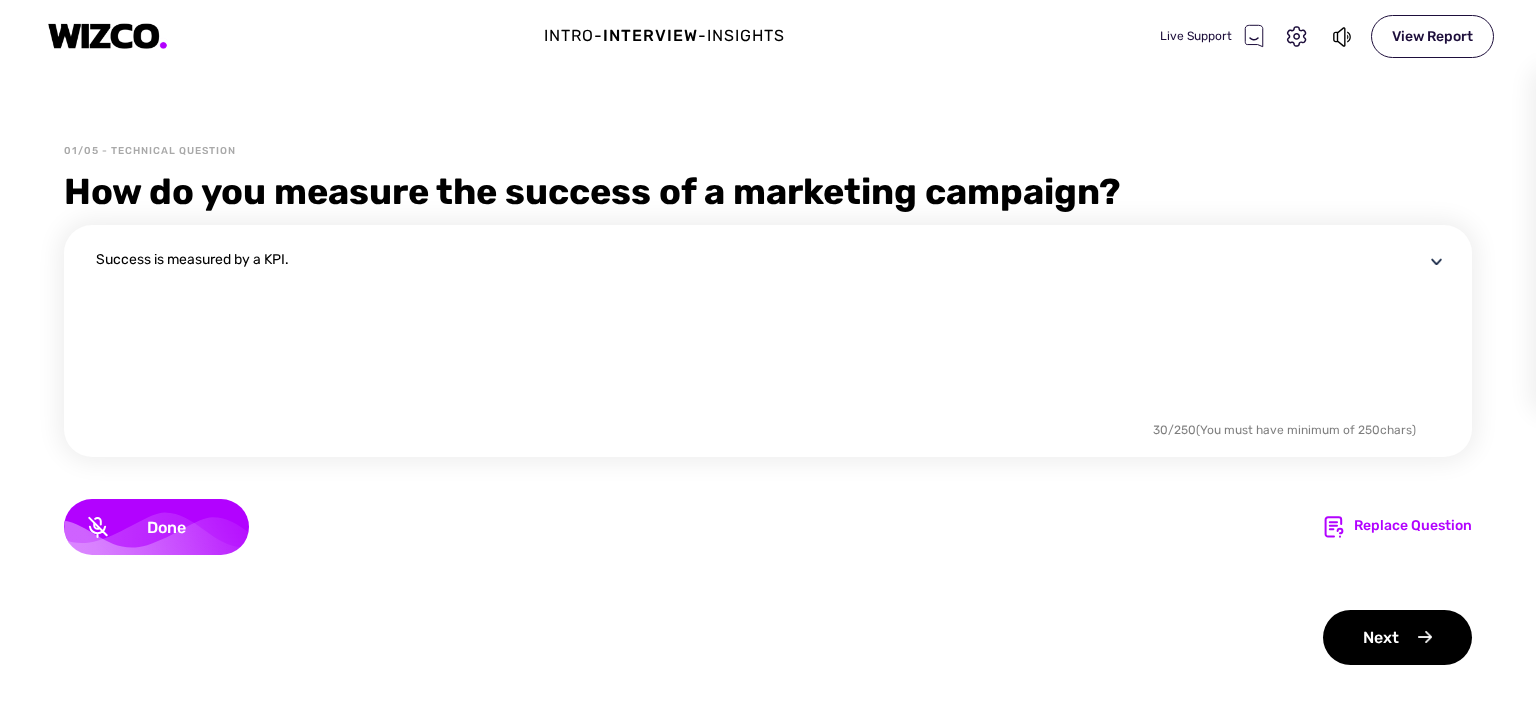 click on "Success is measured by a KPI.  30 / 250  (You must have minimum of   250  chars) Done Replace Question Next" at bounding box center [768, 445] 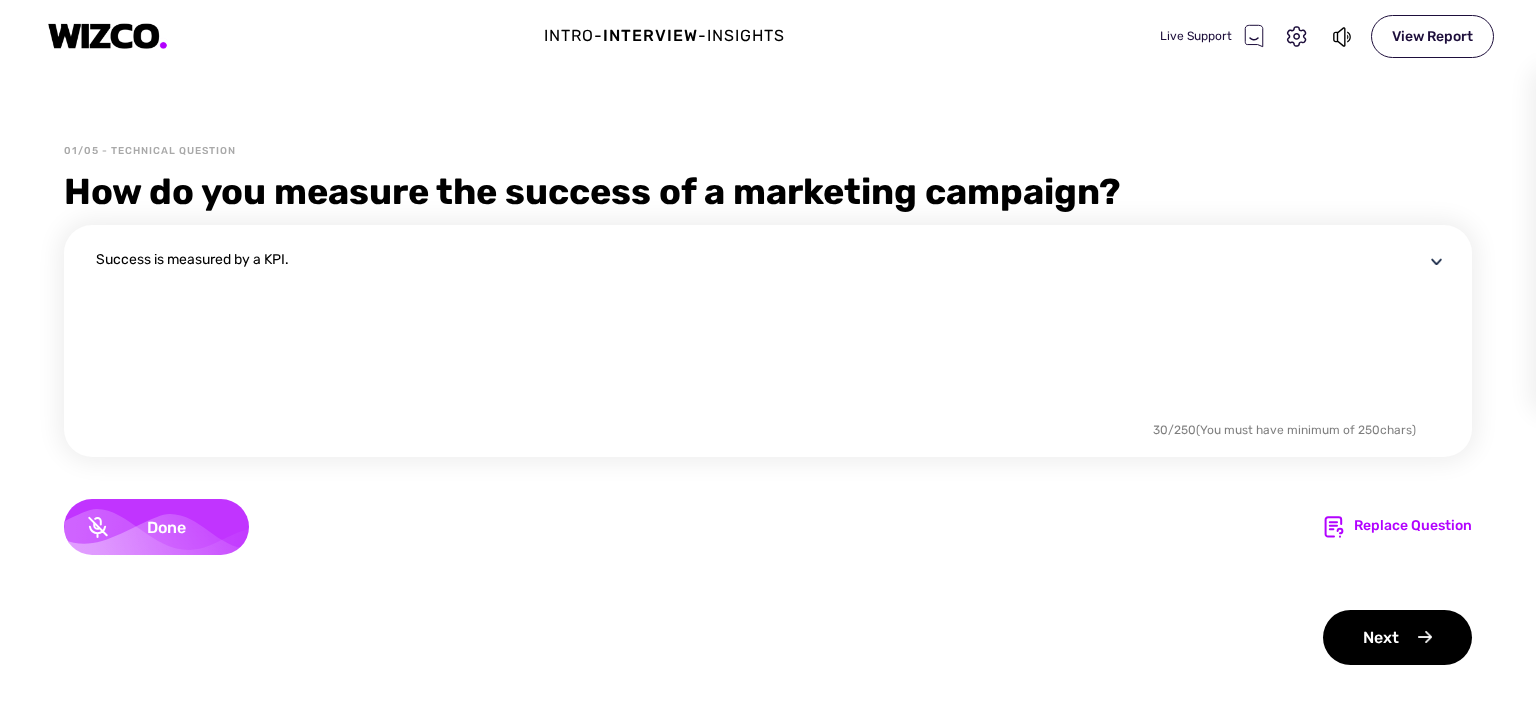 click on "Done" at bounding box center [156, 527] 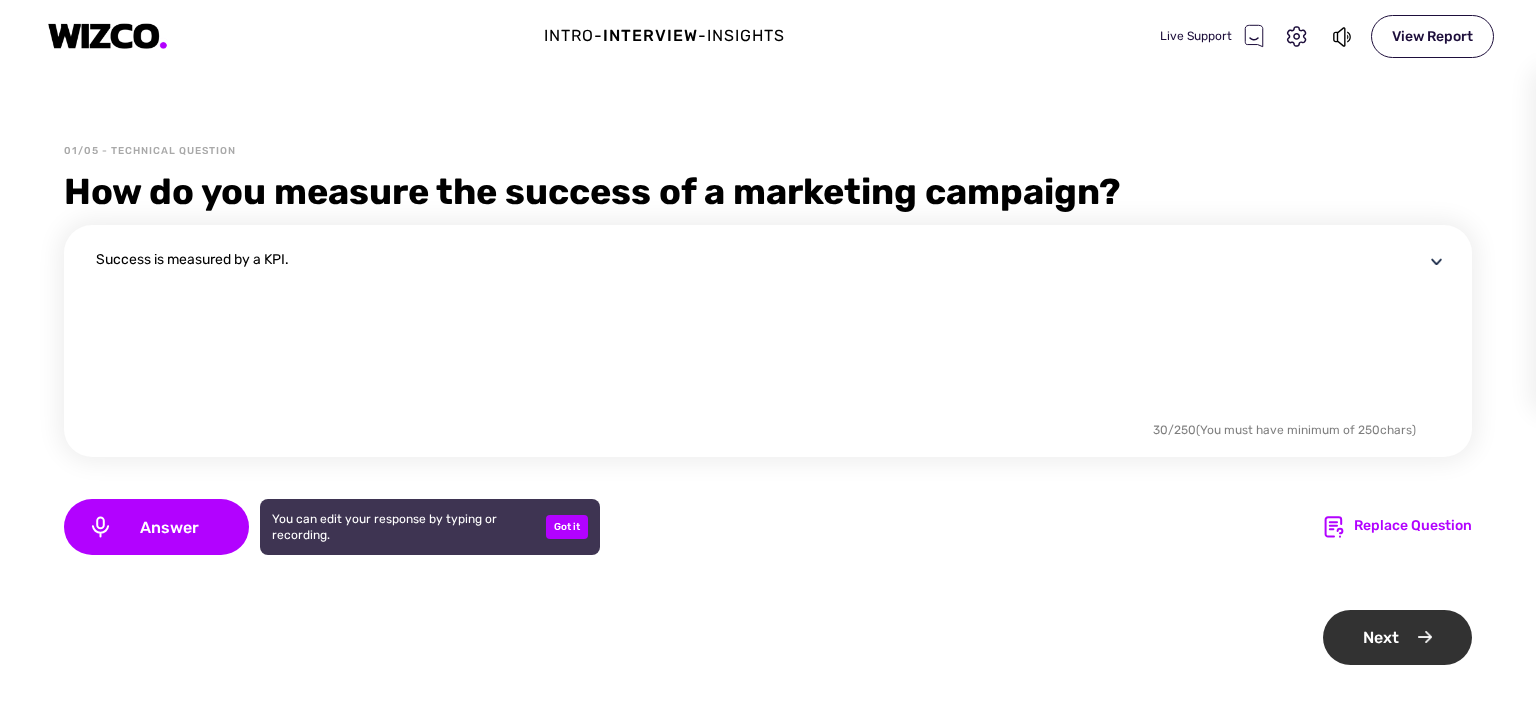 click on "Next" at bounding box center (1397, 637) 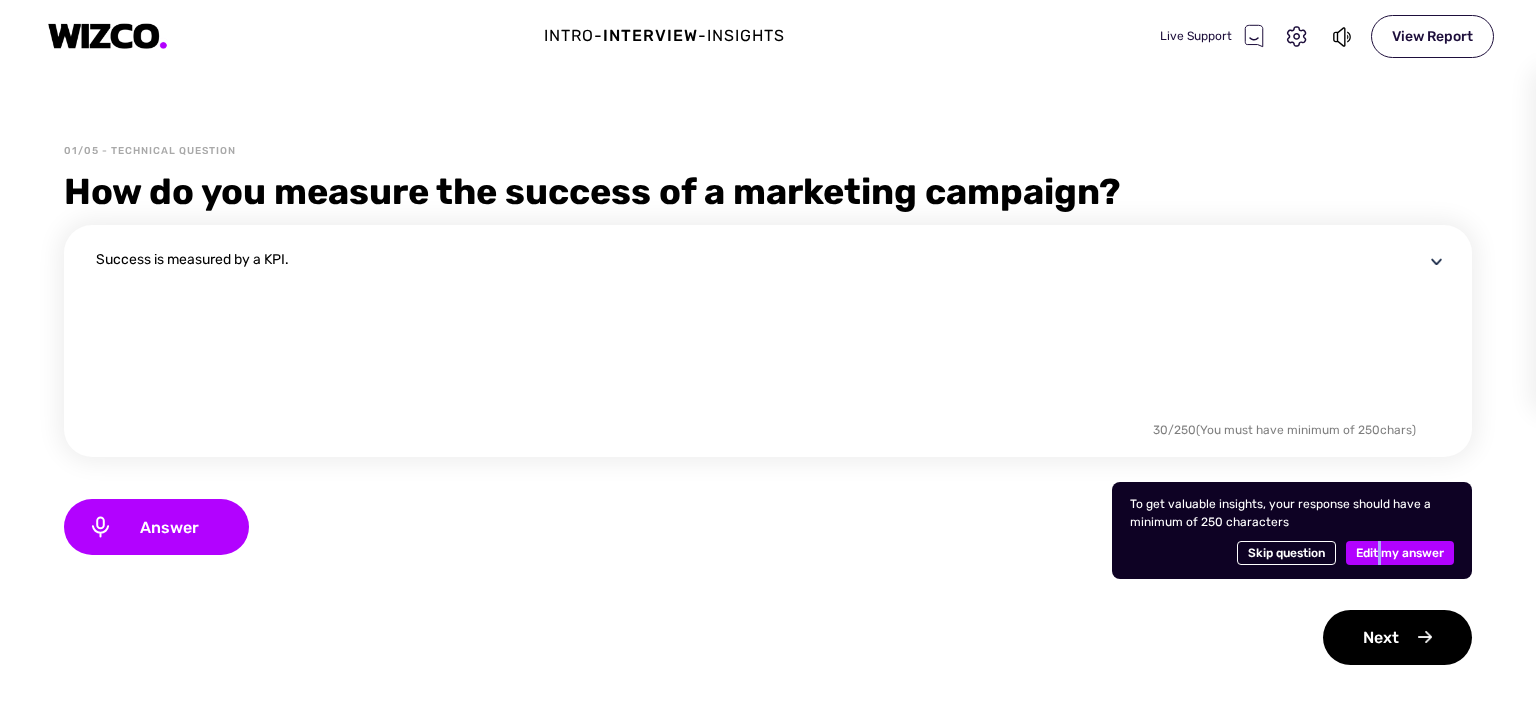 click on "Edit my answer" at bounding box center (1400, 553) 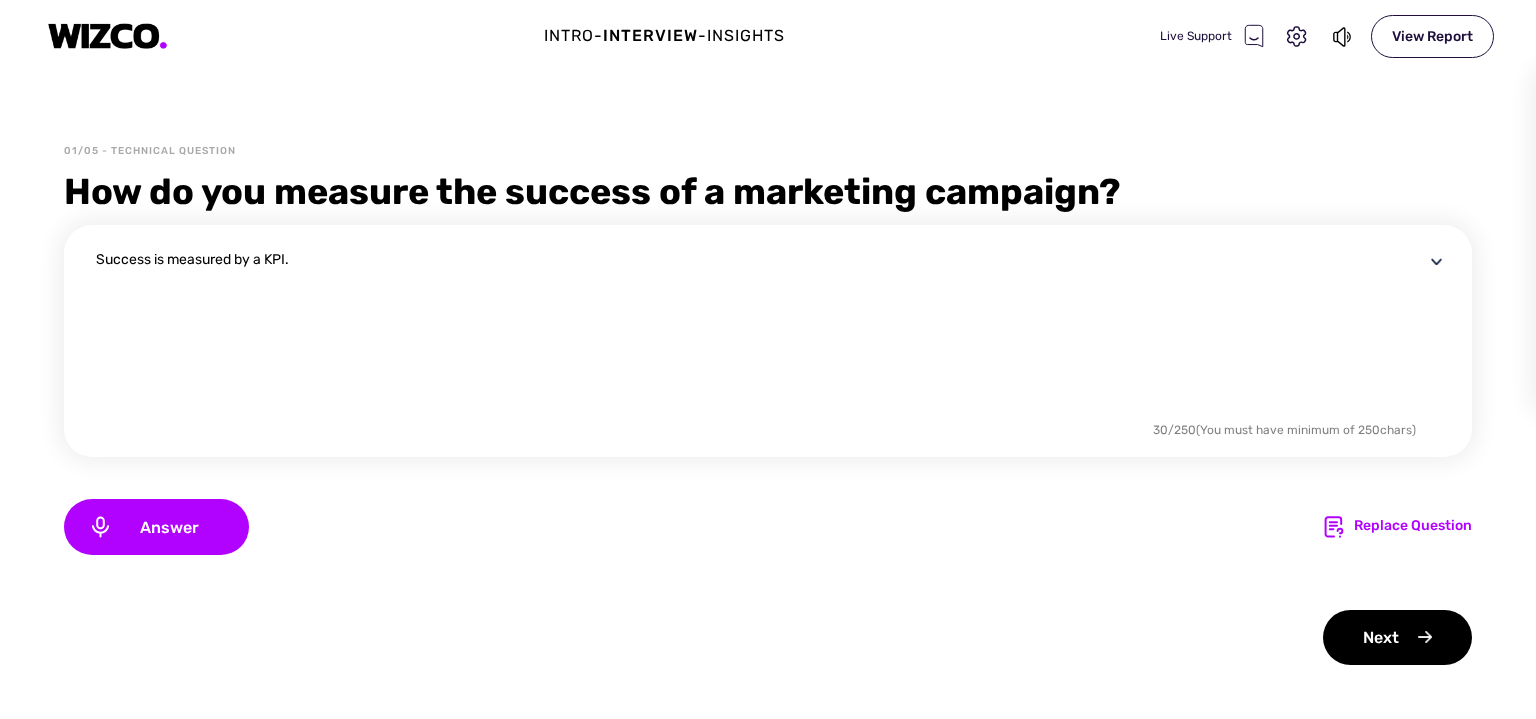 click on "Success is measured by a KPI." at bounding box center [760, 333] 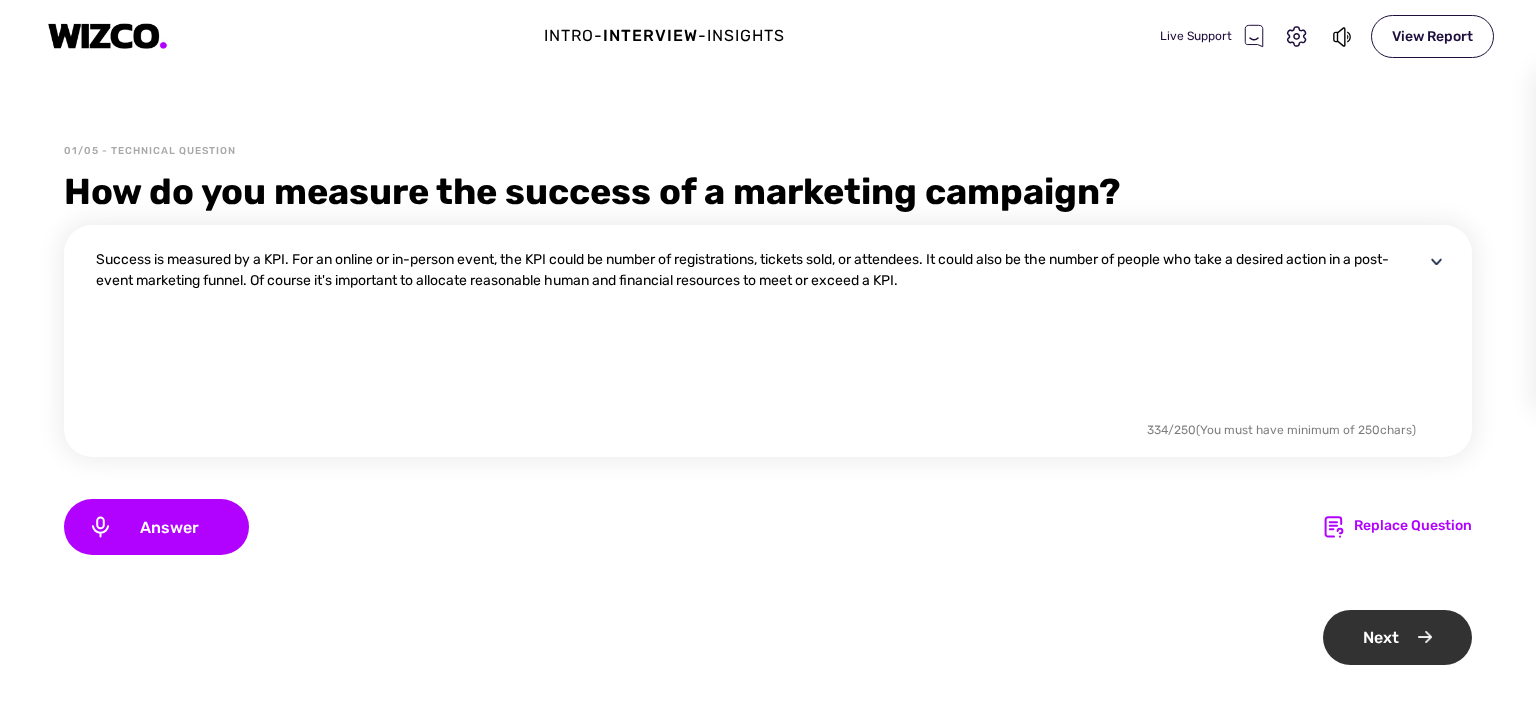 type on "Success is measured by a KPI. For an online or in-person event, the KPI could be number of registrations, tickets sold, or attendees. It could also be the number of people who take a desired action in a post-event marketing funnel. Of course it's important to allocate reasonable human and financial resources to meet or exceed a KPI." 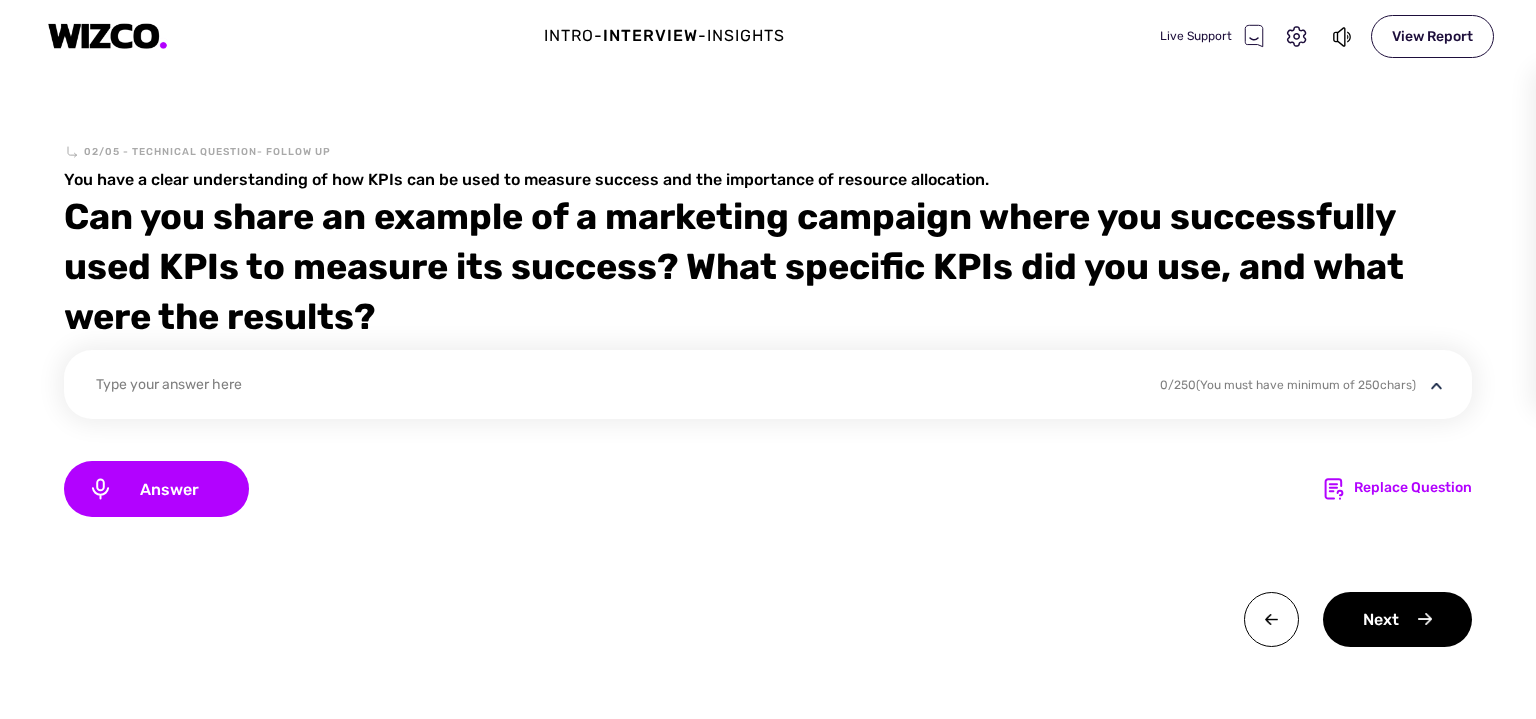 click on "Type your answer here" at bounding box center (615, 387) 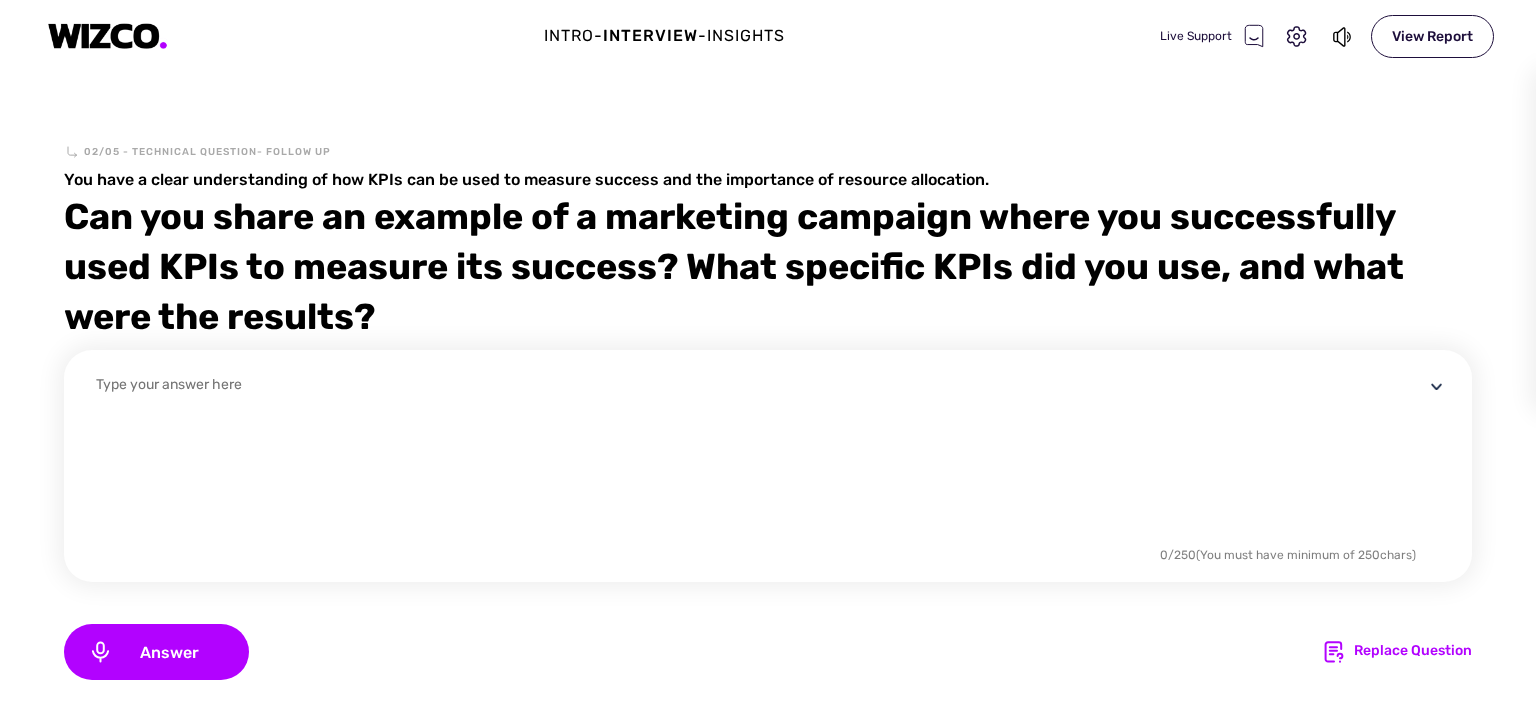 click at bounding box center (760, 458) 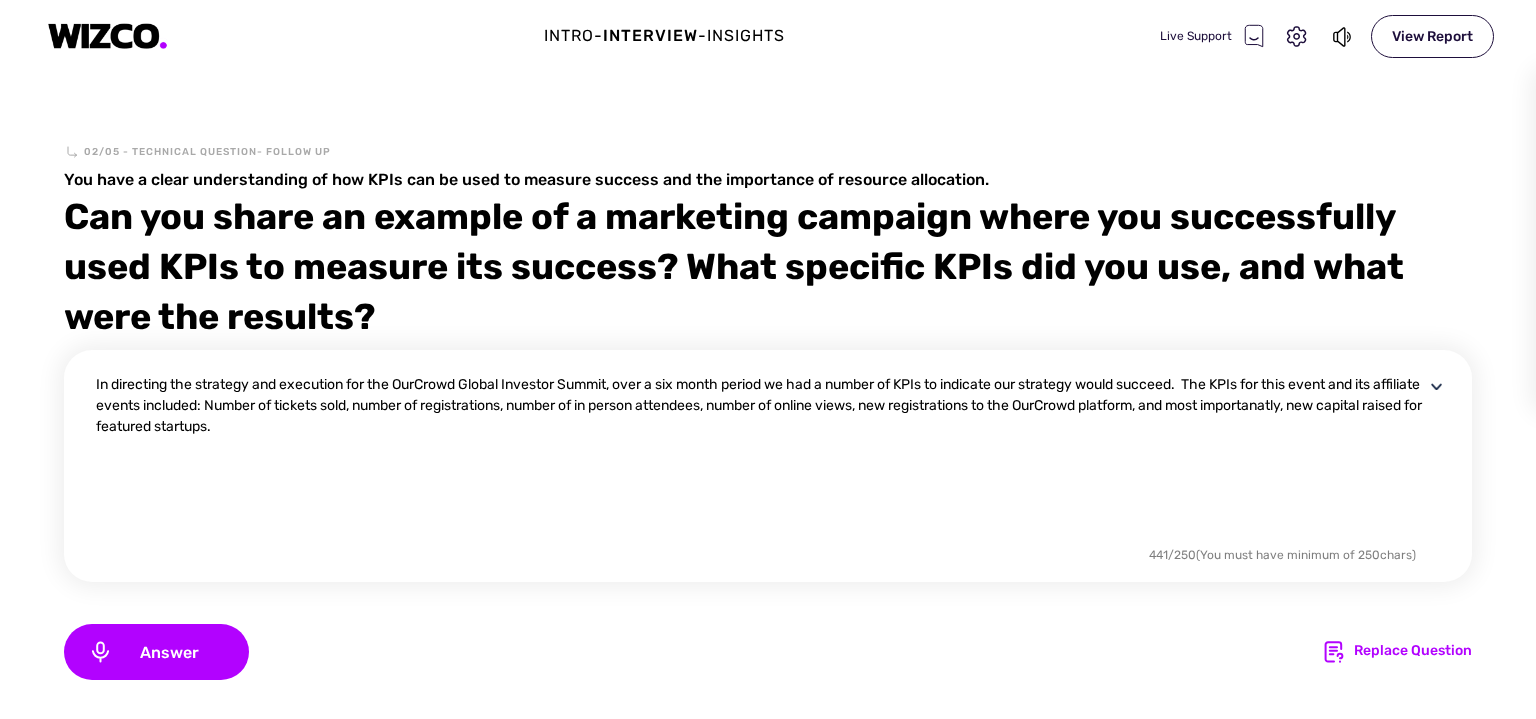 click on "In directing the strategy and execution for the OurCrowd Global Investor Summit, over a six month period we had a number of KPIs to indicate our strategy would succeed.  The KPIs for this event and its affiliate events included: Number of tickets sold, number of registrations, number of in person attendees, number of online views, new registrations to the OurCrowd platform, and most importanatly, new capital raised for featured startups." at bounding box center (760, 458) 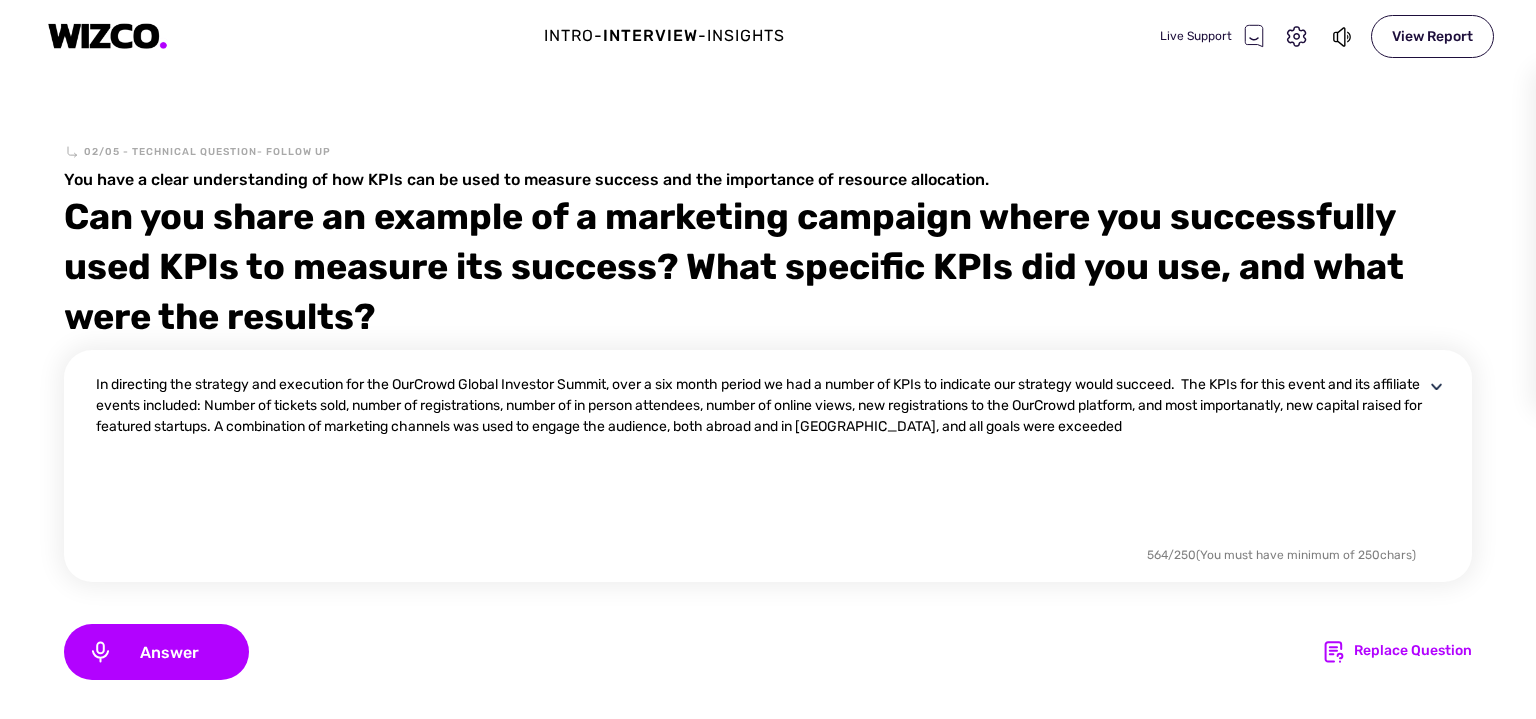 type on "In directing the strategy and execution for the OurCrowd Global Investor Summit, over a six month period we had a number of KPIs to indicate our strategy would succeed.  The KPIs for this event and its affiliate events included: Number of tickets sold, number of registrations, number of in person attendees, number of online views, new registrations to the OurCrowd platform, and most importanatly, new capital raised for featured startups. A combination of marketing channels was used to engage the audience, both abroad and in [GEOGRAPHIC_DATA], and all goals were exceeded." 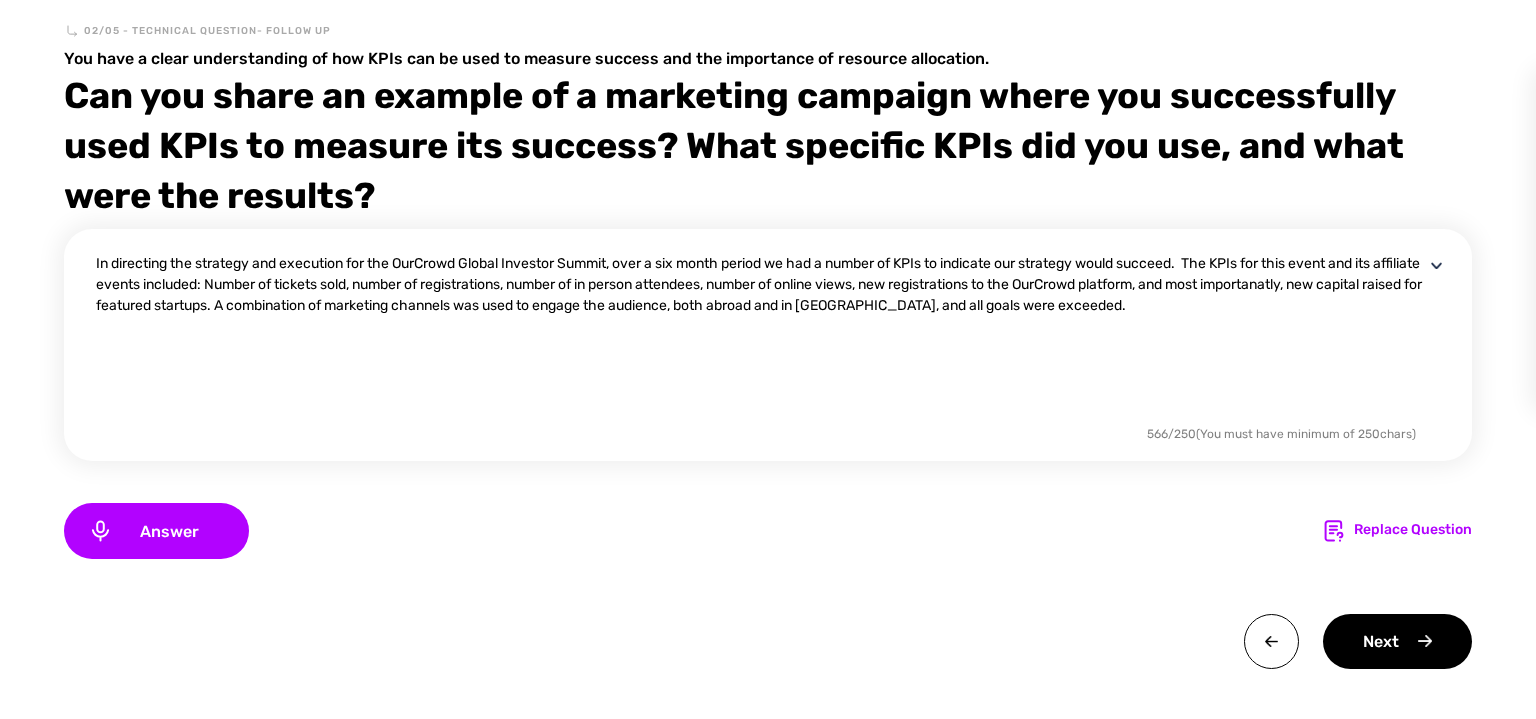 scroll, scrollTop: 143, scrollLeft: 0, axis: vertical 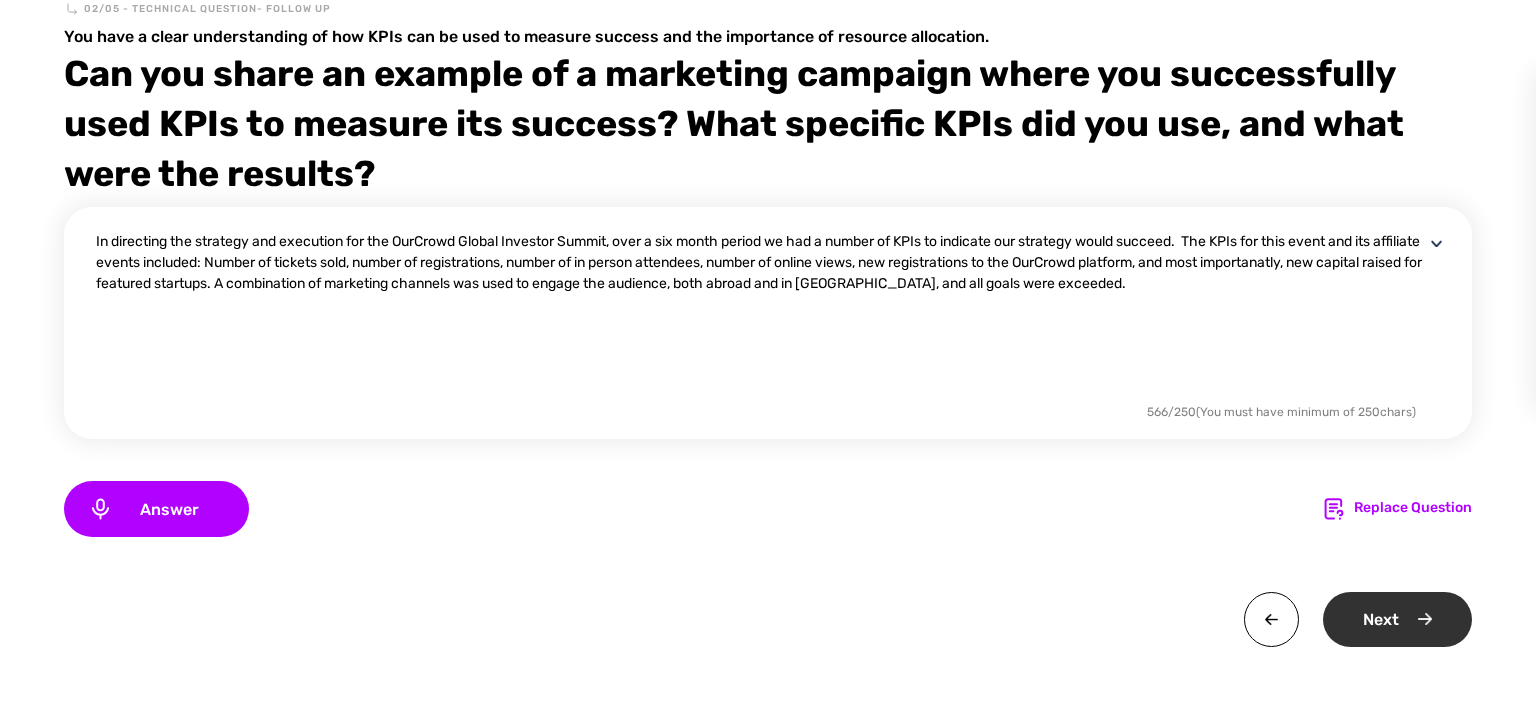 click on "Next" at bounding box center (1397, 619) 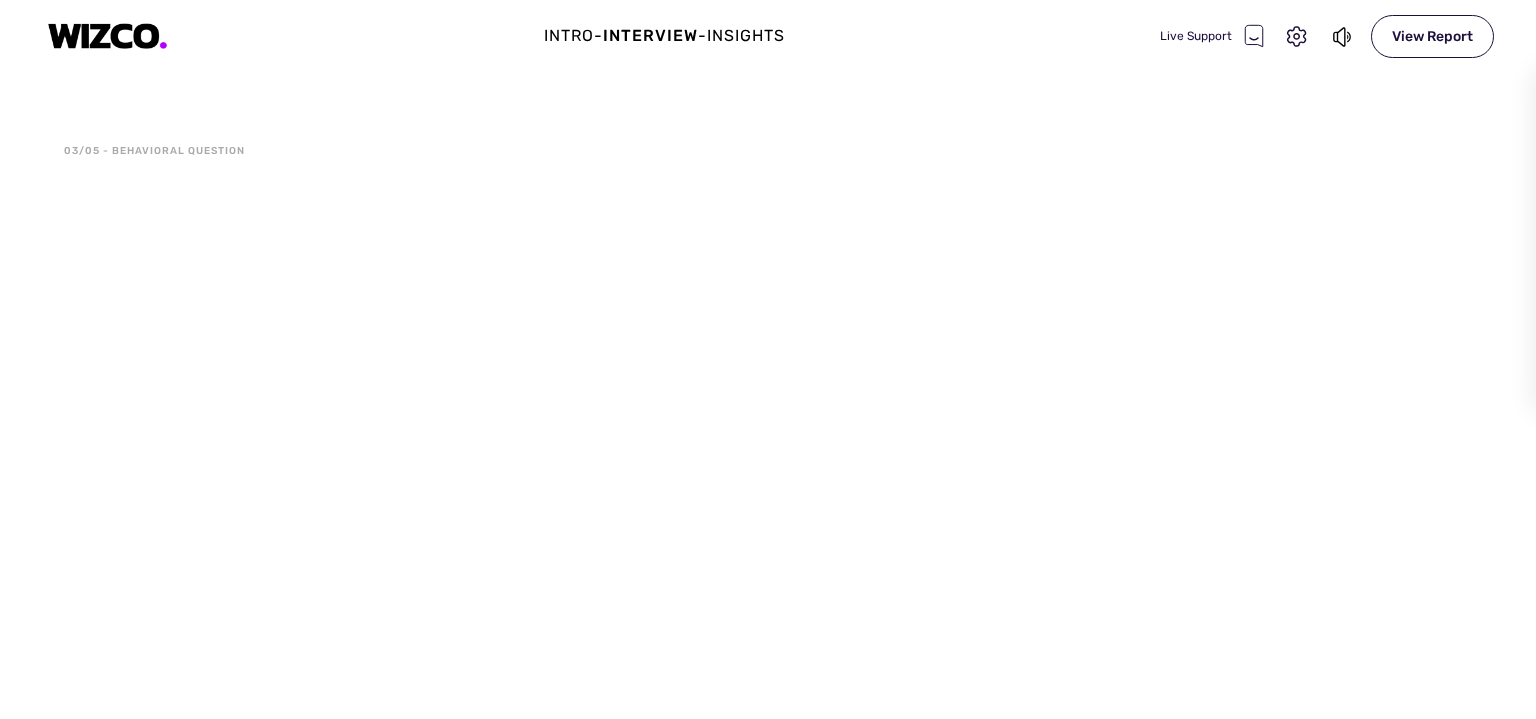 scroll, scrollTop: 0, scrollLeft: 0, axis: both 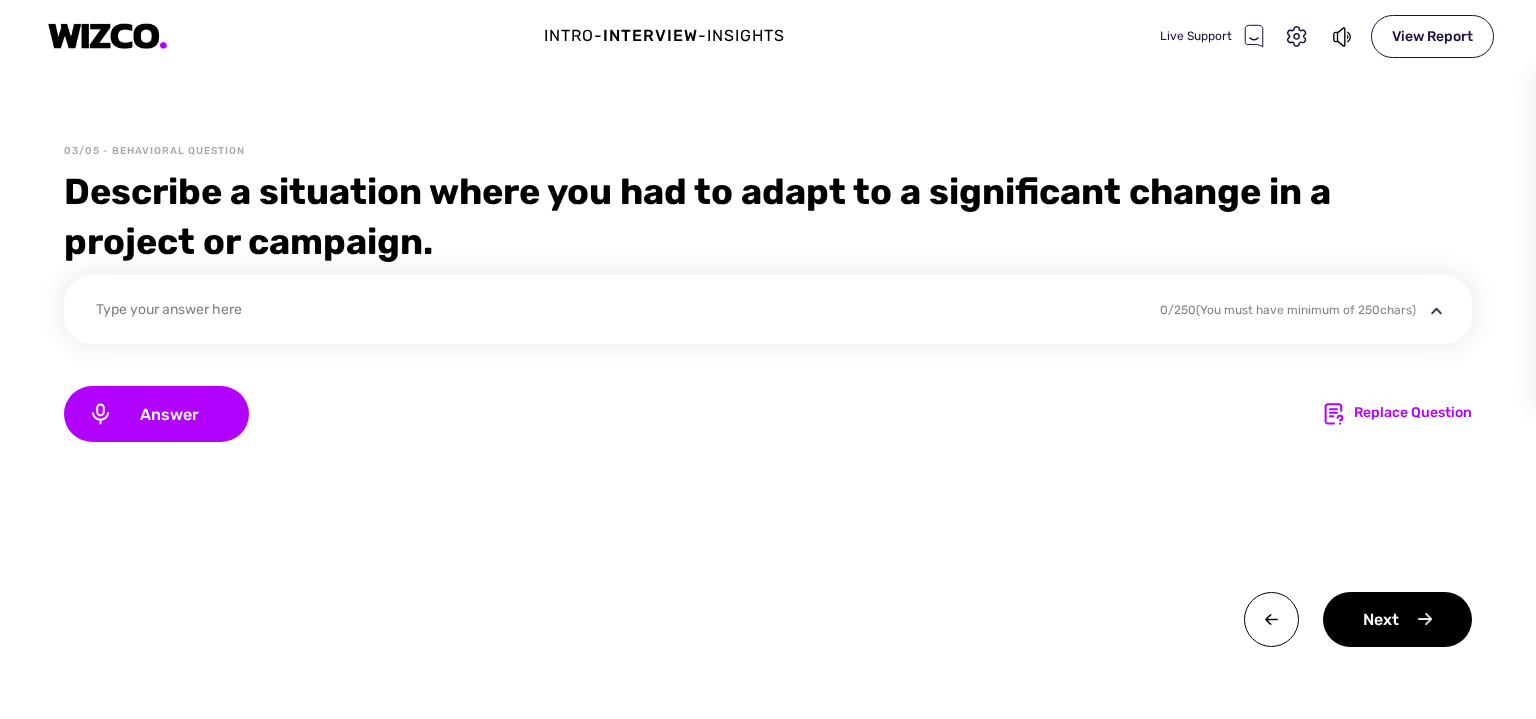 click on "Type your answer here" at bounding box center [615, 312] 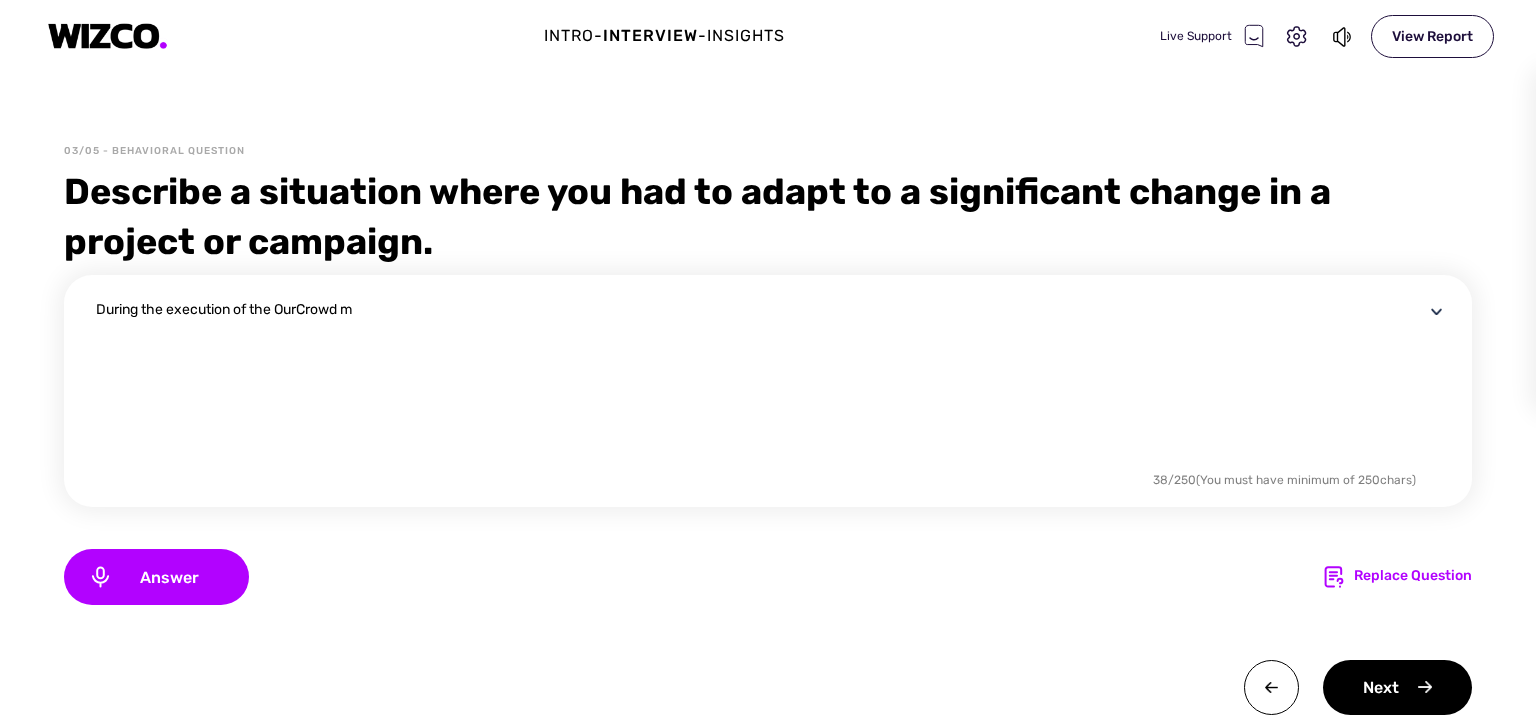 click on "During the execution of the OurCrowd m" at bounding box center [760, 383] 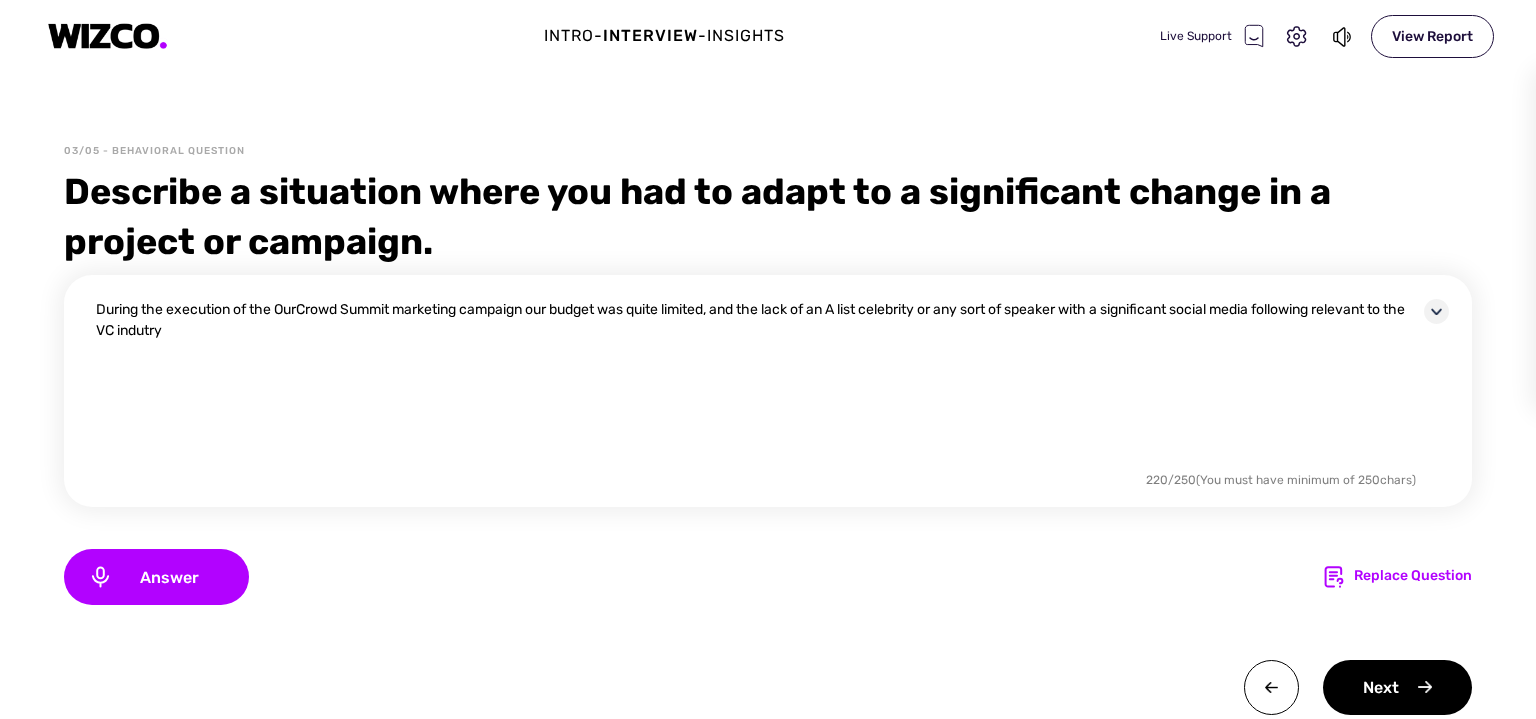type on "During the execution of the OurCrowd Summit marketing campaign our budget was quite limited, and the lack of an A list celebrity or any sort of speaker with a significant social media following relevant to the VC indutry" 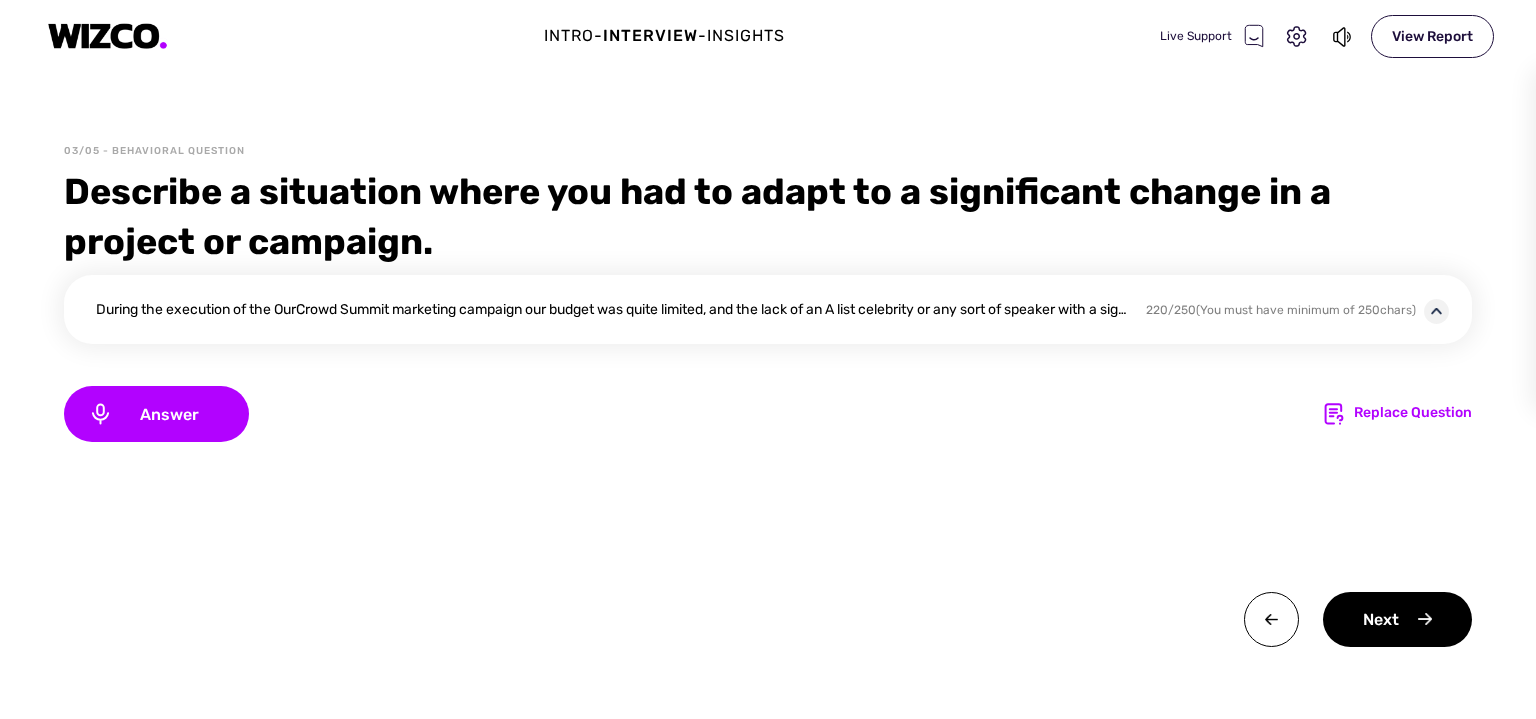 click at bounding box center [1436, 311] 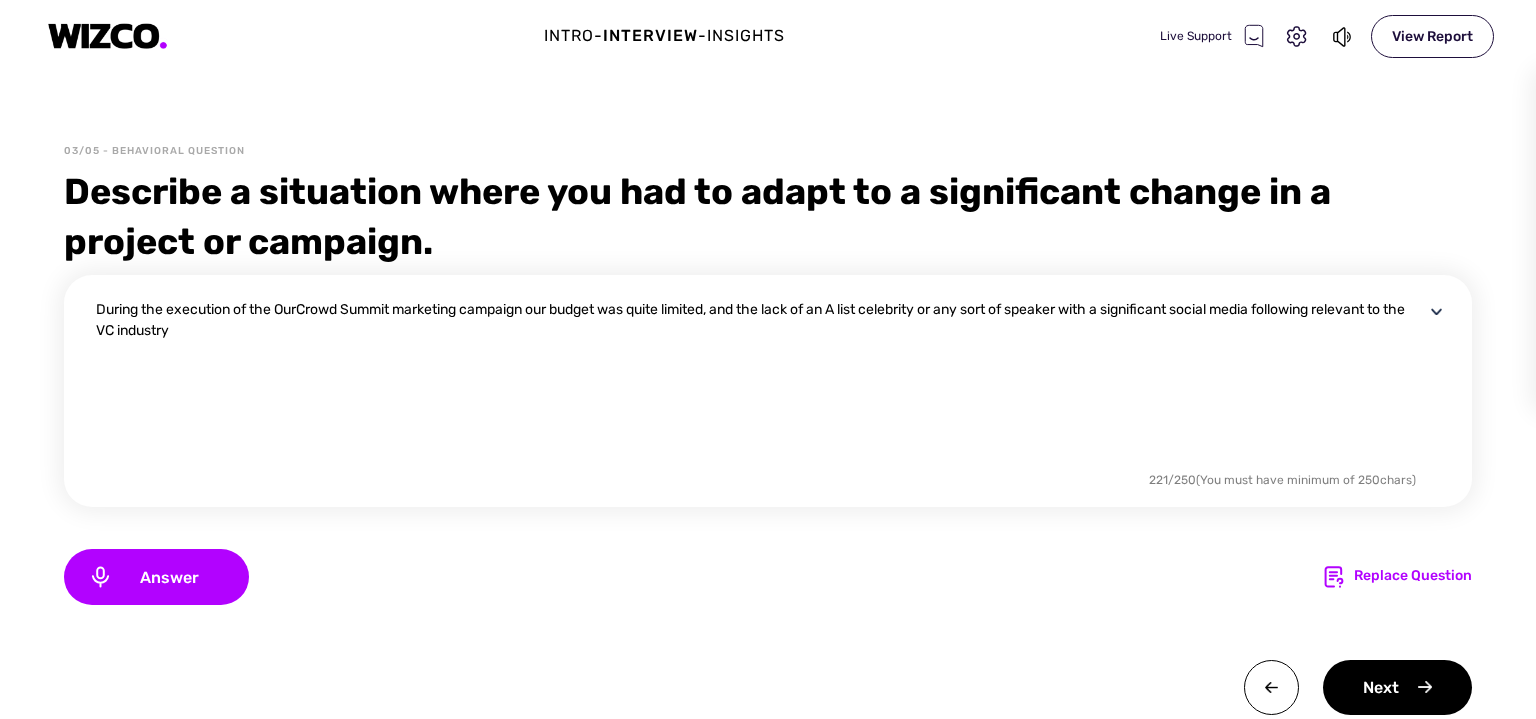 click on "During the execution of the OurCrowd Summit marketing campaign our budget was quite limited, and the lack of an A list celebrity or any sort of speaker with a significant social media following relevant to the VC industry" at bounding box center [760, 383] 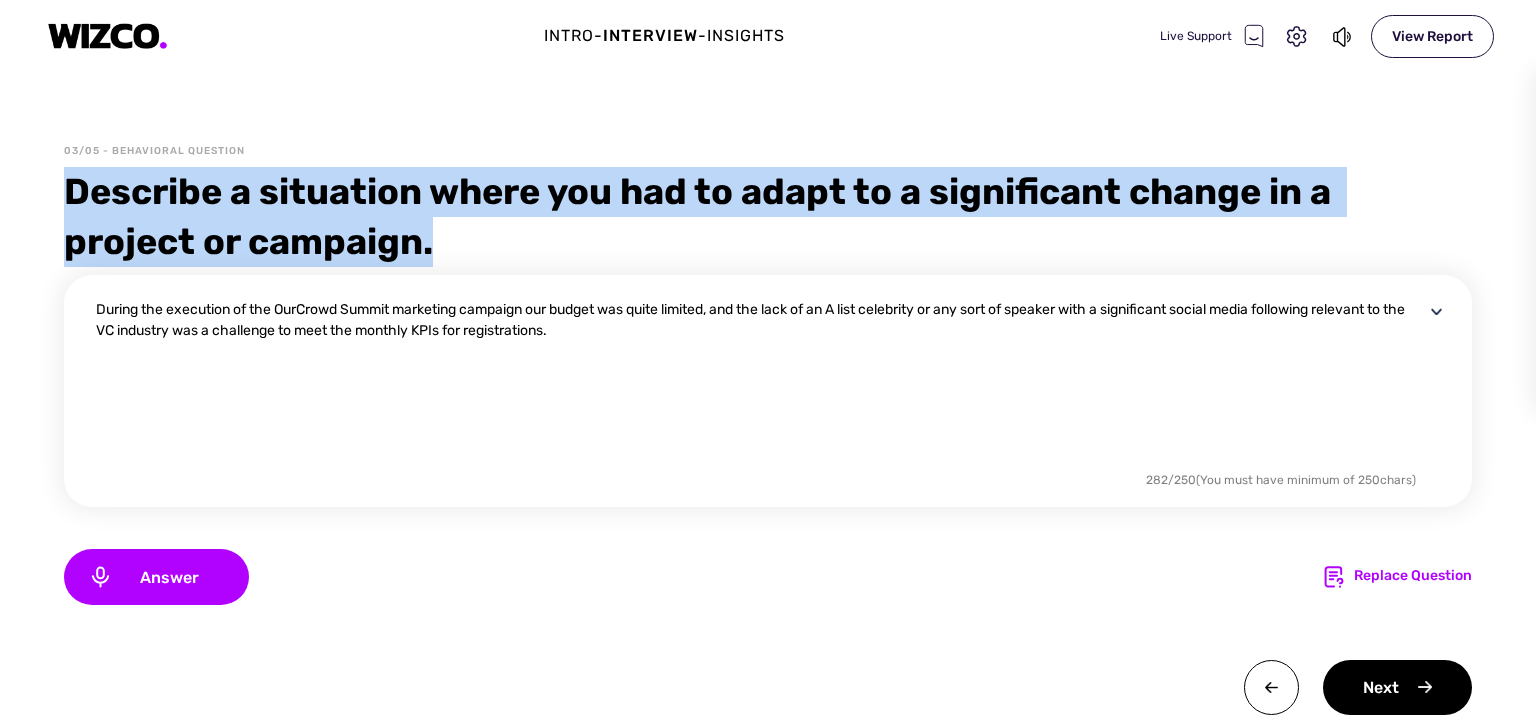 drag, startPoint x: 60, startPoint y: 188, endPoint x: 466, endPoint y: 260, distance: 412.3348 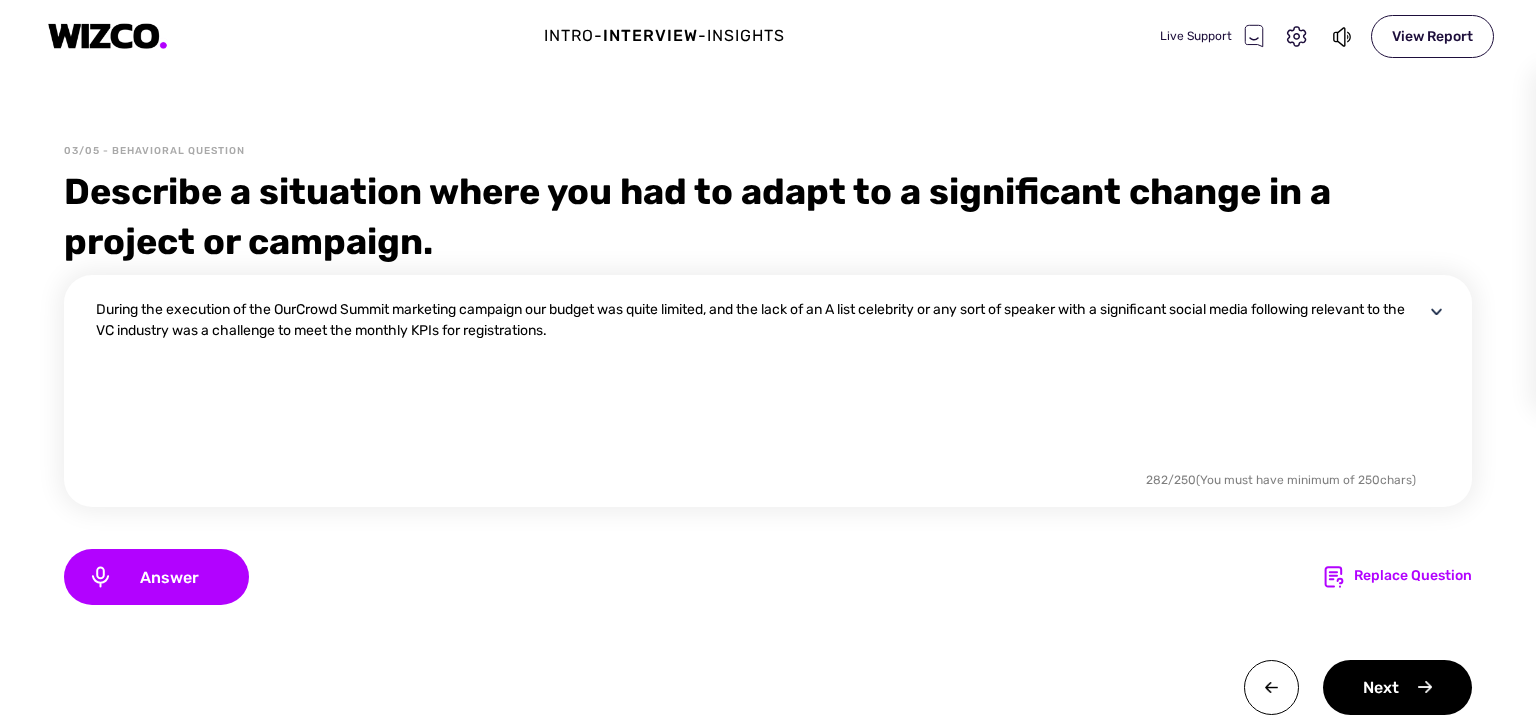click on "During the execution of the OurCrowd Summit marketing campaign our budget was quite limited, and the lack of an A list celebrity or any sort of speaker with a significant social media following relevant to the VC industry was a challenge to meet the monthly KPIs for registrations." at bounding box center (760, 383) 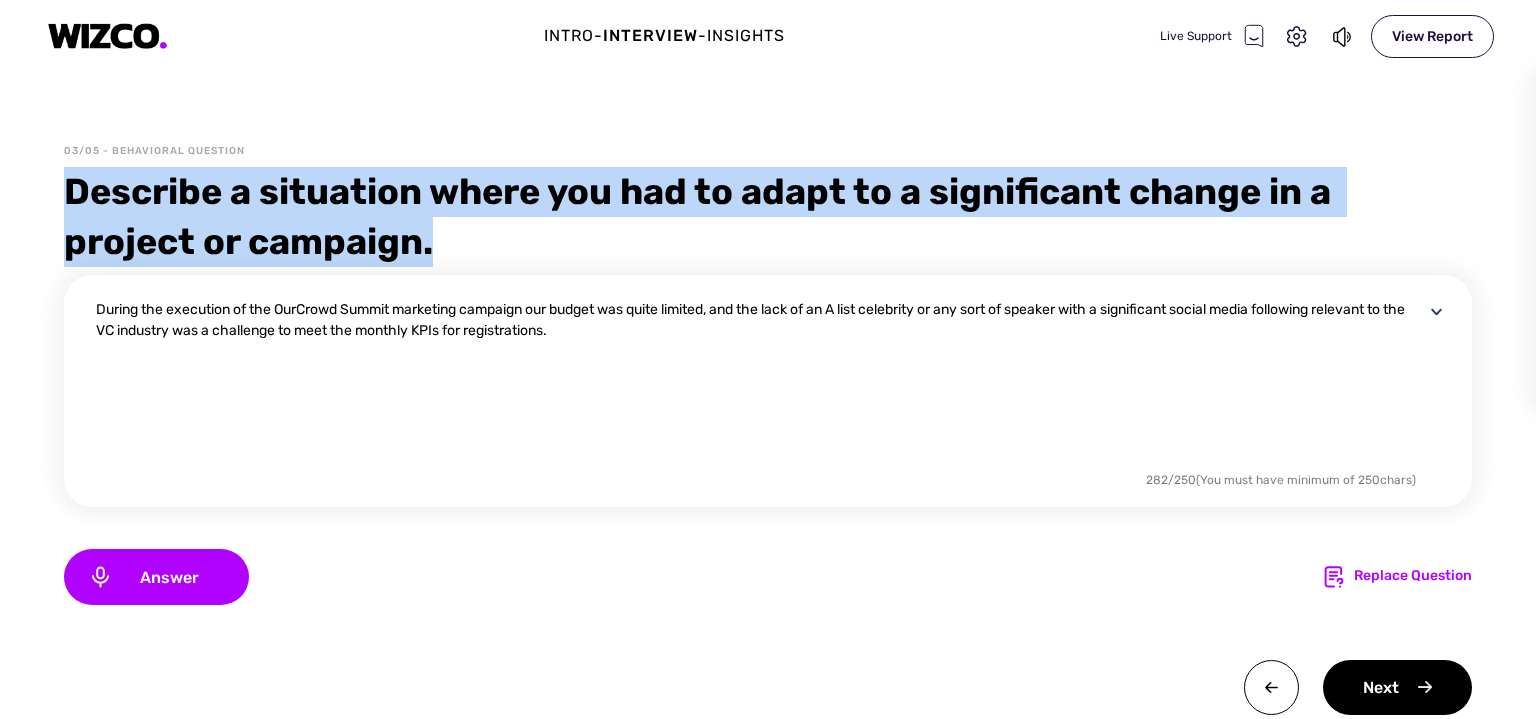 drag, startPoint x: 67, startPoint y: 187, endPoint x: 465, endPoint y: 253, distance: 403.43524 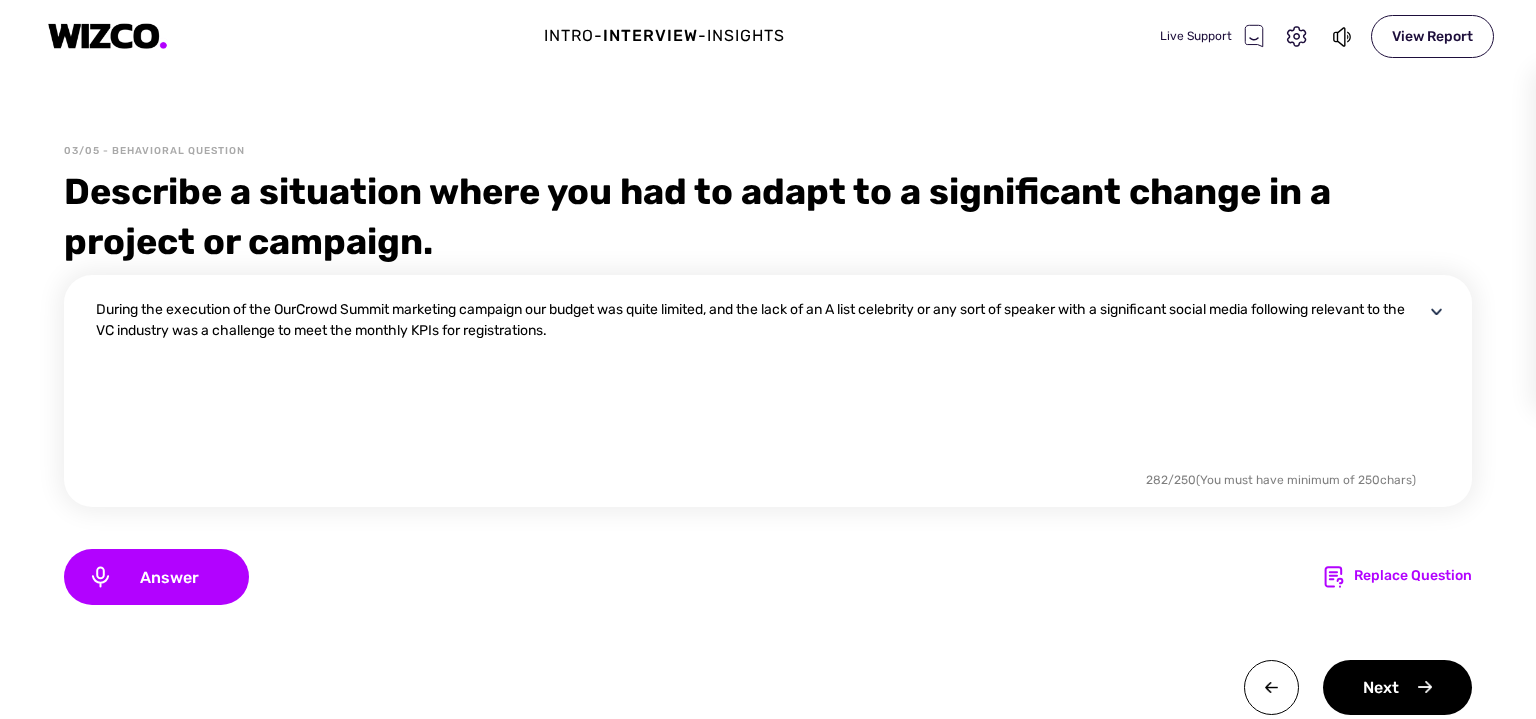 click on "During the execution of the OurCrowd Summit marketing campaign our budget was quite limited, and the lack of an A list celebrity or any sort of speaker with a significant social media following relevant to the VC industry was a challenge to meet the monthly KPIs for registrations." at bounding box center (760, 383) 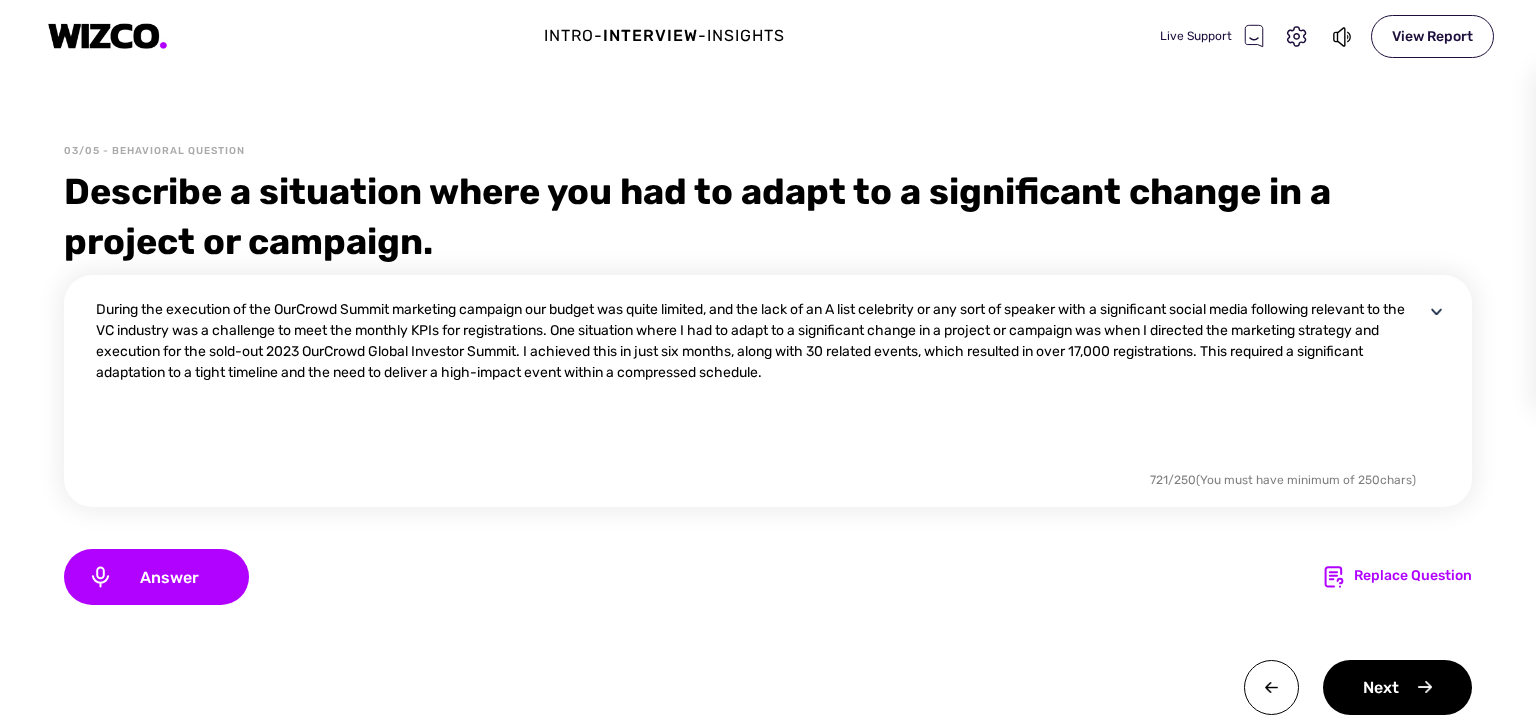 drag, startPoint x: 601, startPoint y: 327, endPoint x: 1030, endPoint y: 428, distance: 440.72894 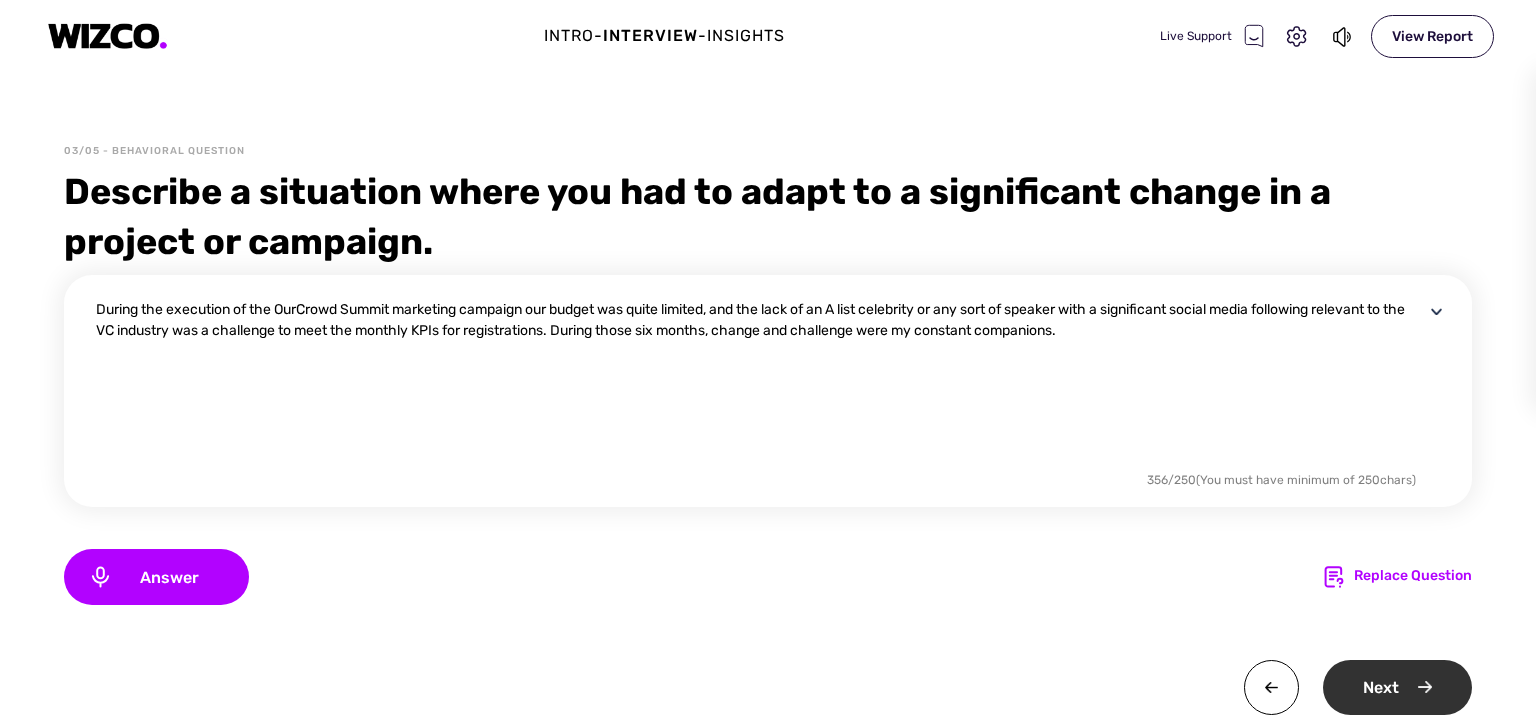 type on "During the execution of the OurCrowd Summit marketing campaign our budget was quite limited, and the lack of an A list celebrity or any sort of speaker with a significant social media following relevant to the VC industry was a challenge to meet the monthly KPIs for registrations. During those six months, change and challenge were my constant companions." 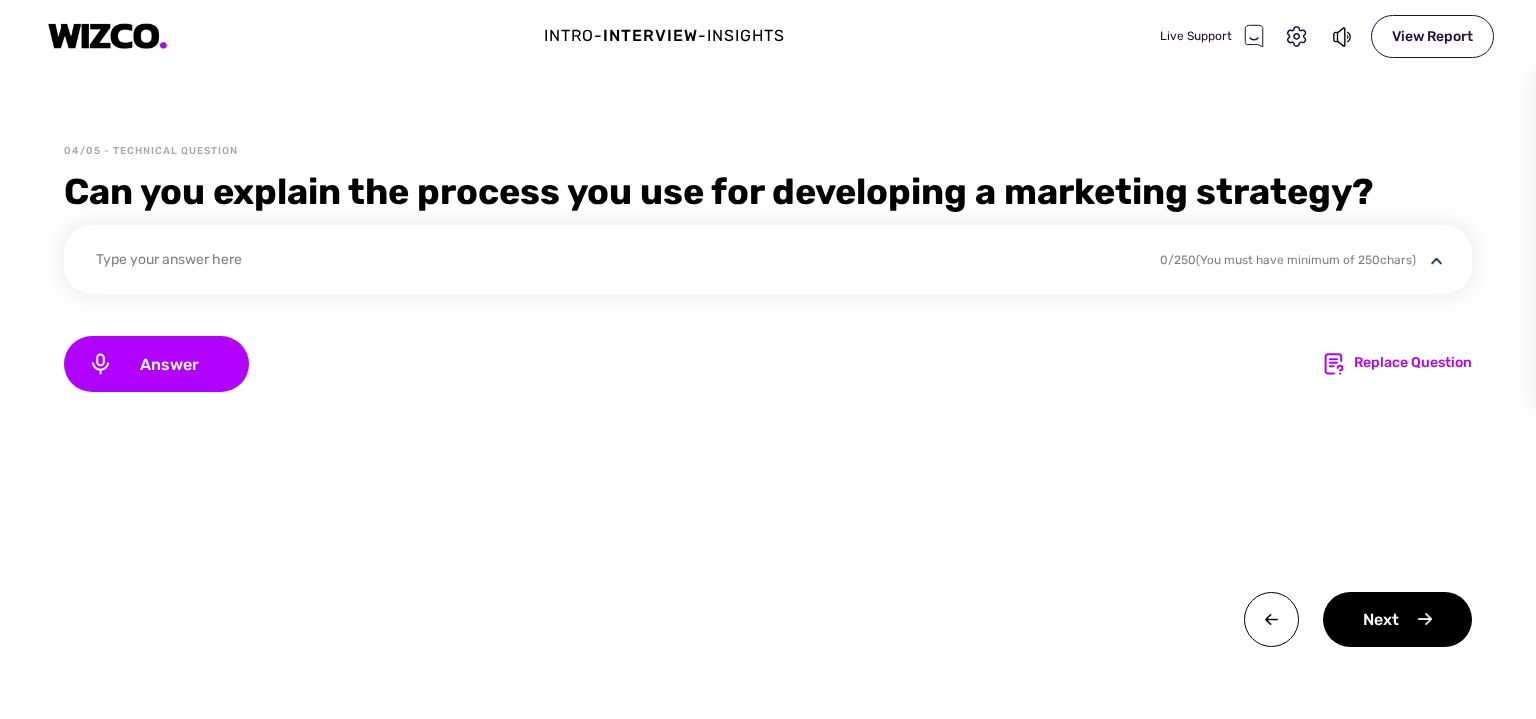 click on "Type your answer here" at bounding box center [615, 262] 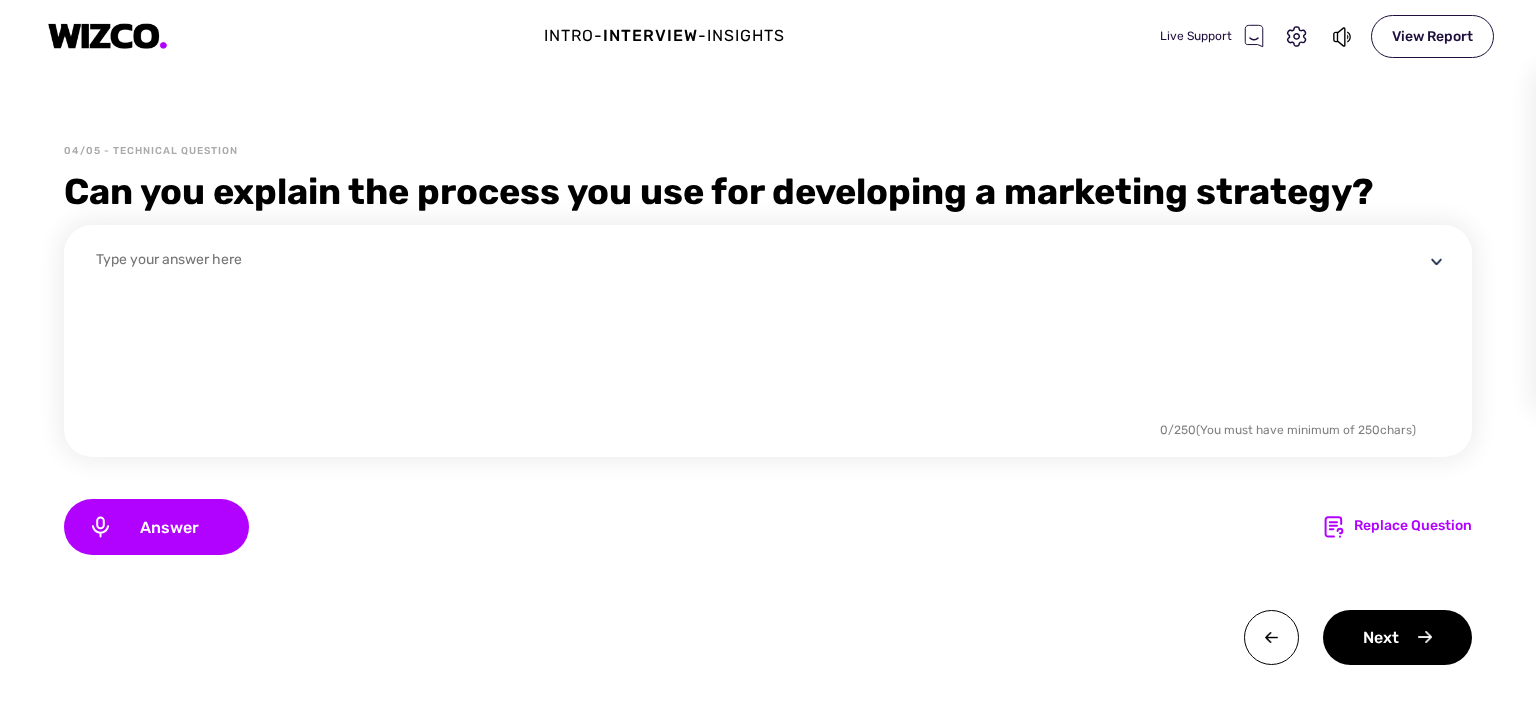 scroll, scrollTop: 0, scrollLeft: 0, axis: both 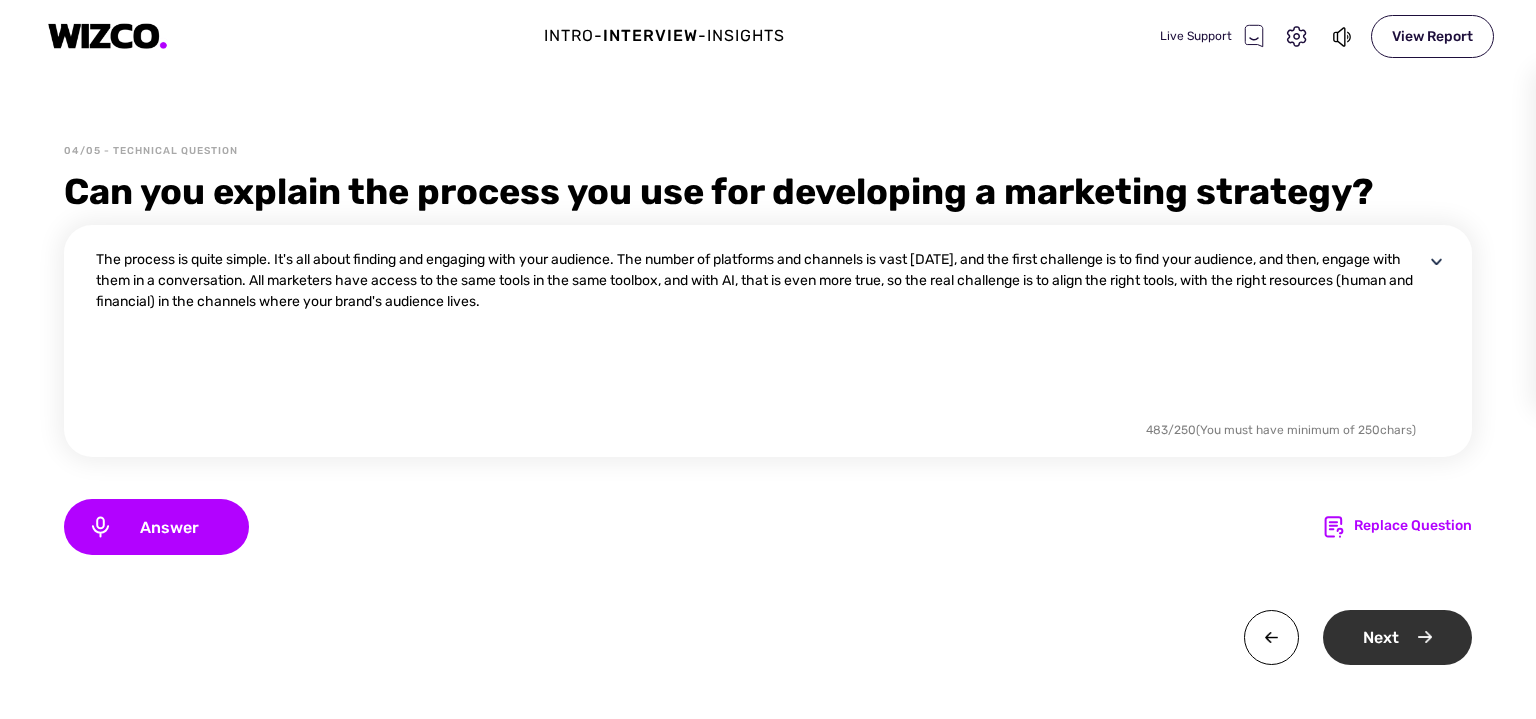 type on "The process is quite simple. It's all about finding and engaging with your audience. The number of platforms and channels is vast [DATE], and the first challenge is to find your audience, and then, engage with them in a conversation. All marketers have access to the same tools in the same toolbox, and with AI, that is even more true, so the real challenge is to align the right tools, with the right resources (human and financial) in the channels where your brand's audience lives." 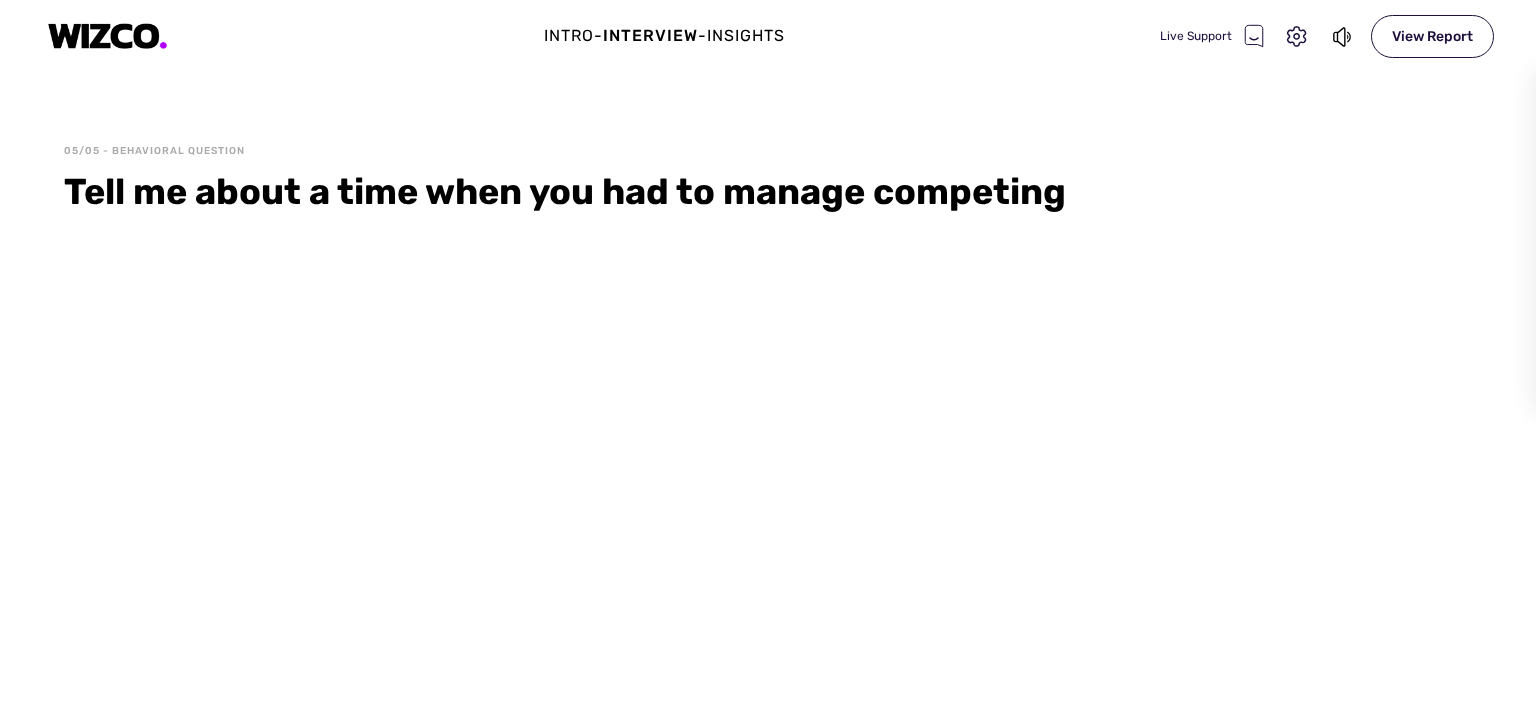 click on "05/05 - Behavioral Question Tell me about a time when you had to manage competing" at bounding box center [768, 431] 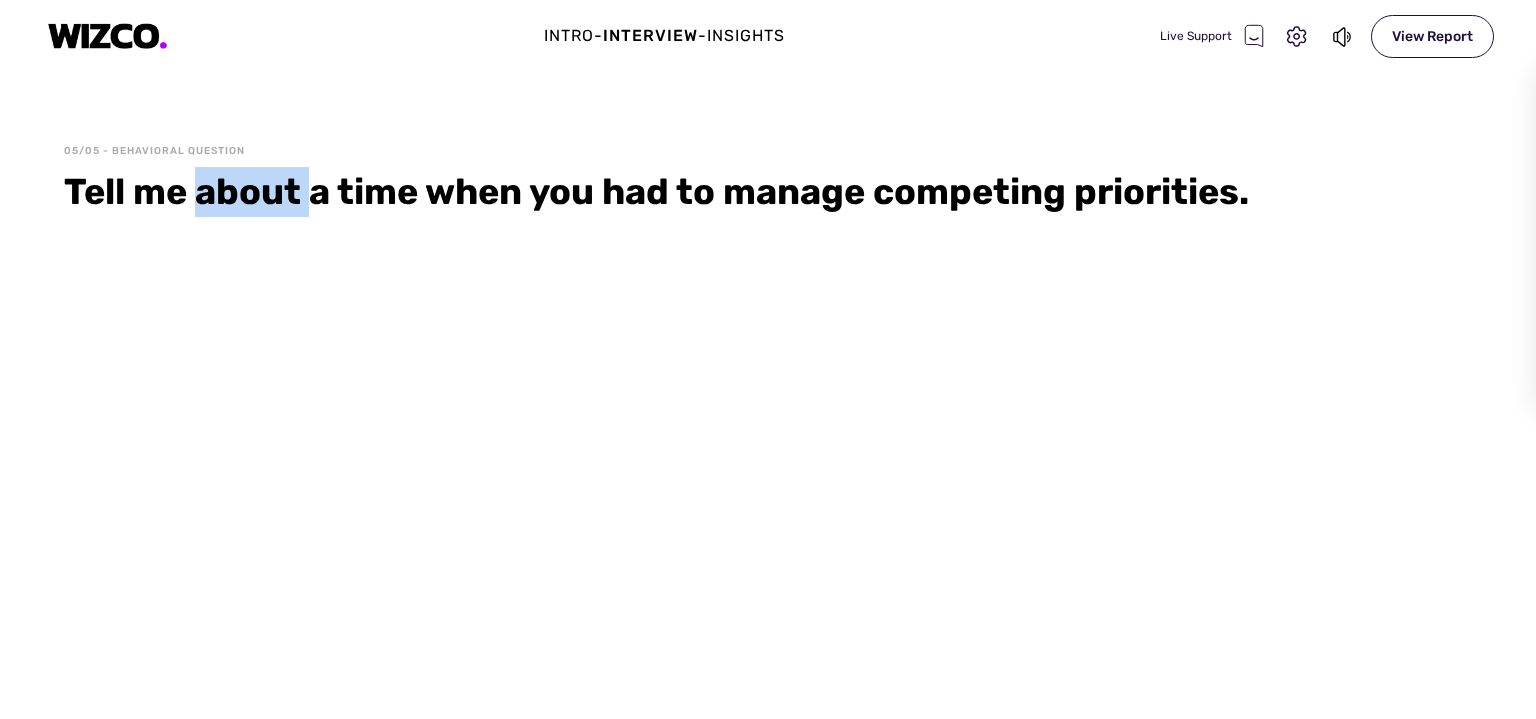 click on "05/05 - Behavioral Question Tell me about a time when you had to manage competing priorities." at bounding box center (768, 431) 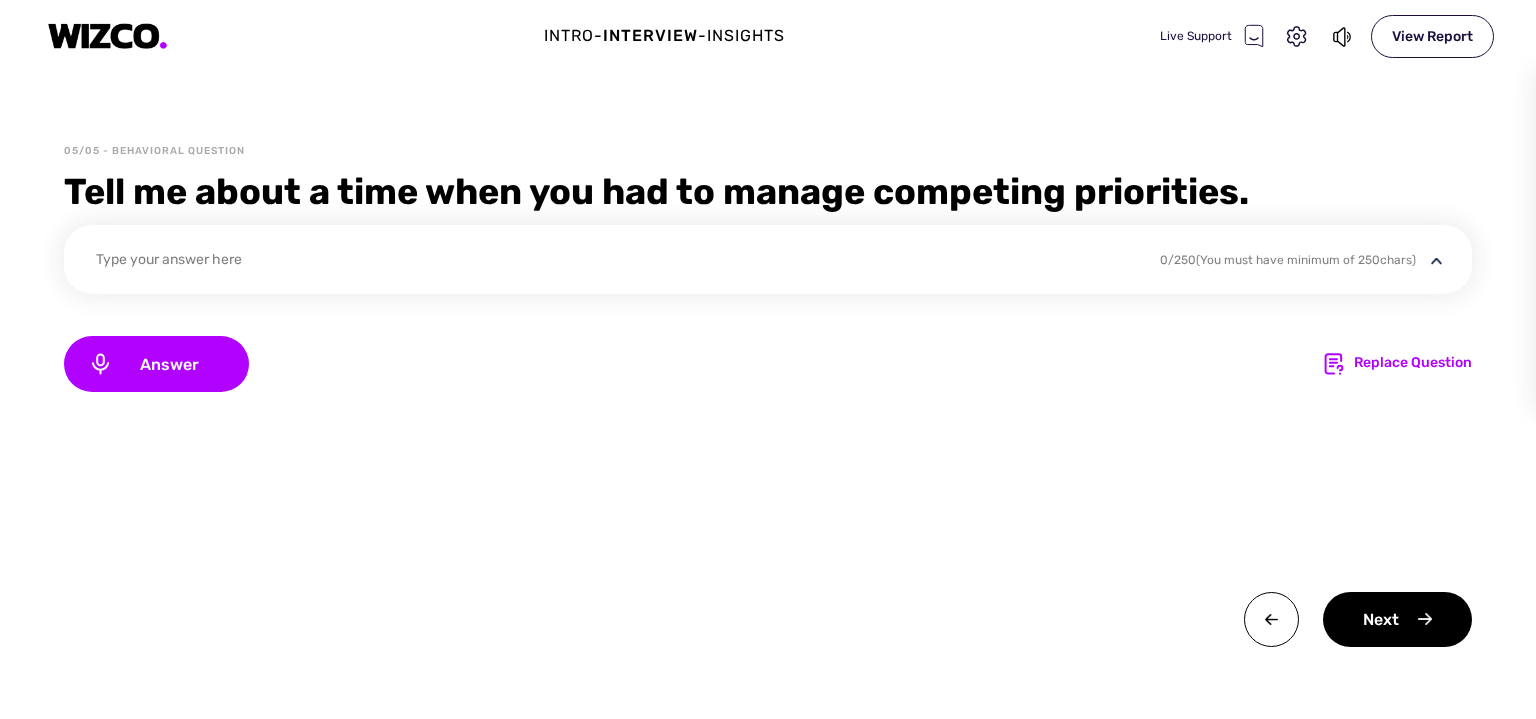click on "Type your answer here" at bounding box center (615, 262) 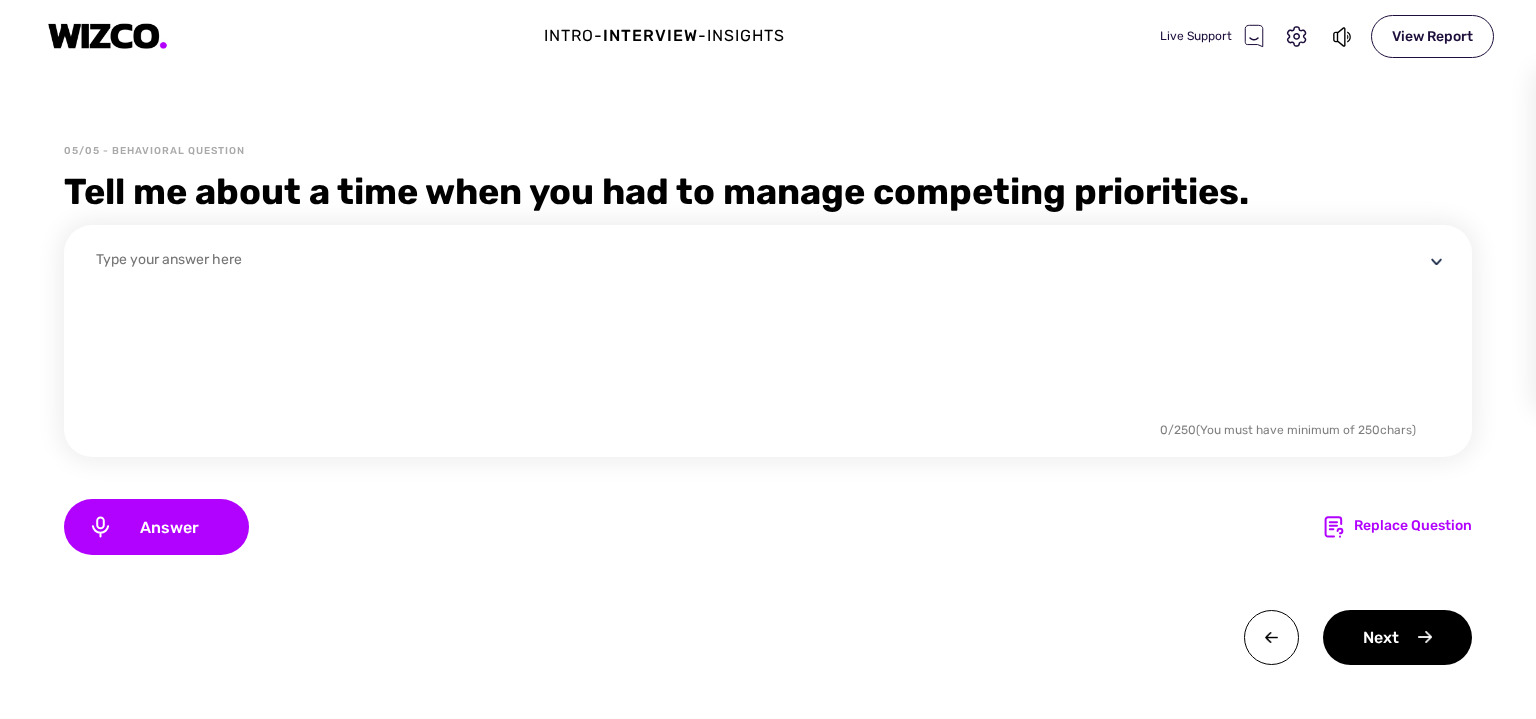 type on "W" 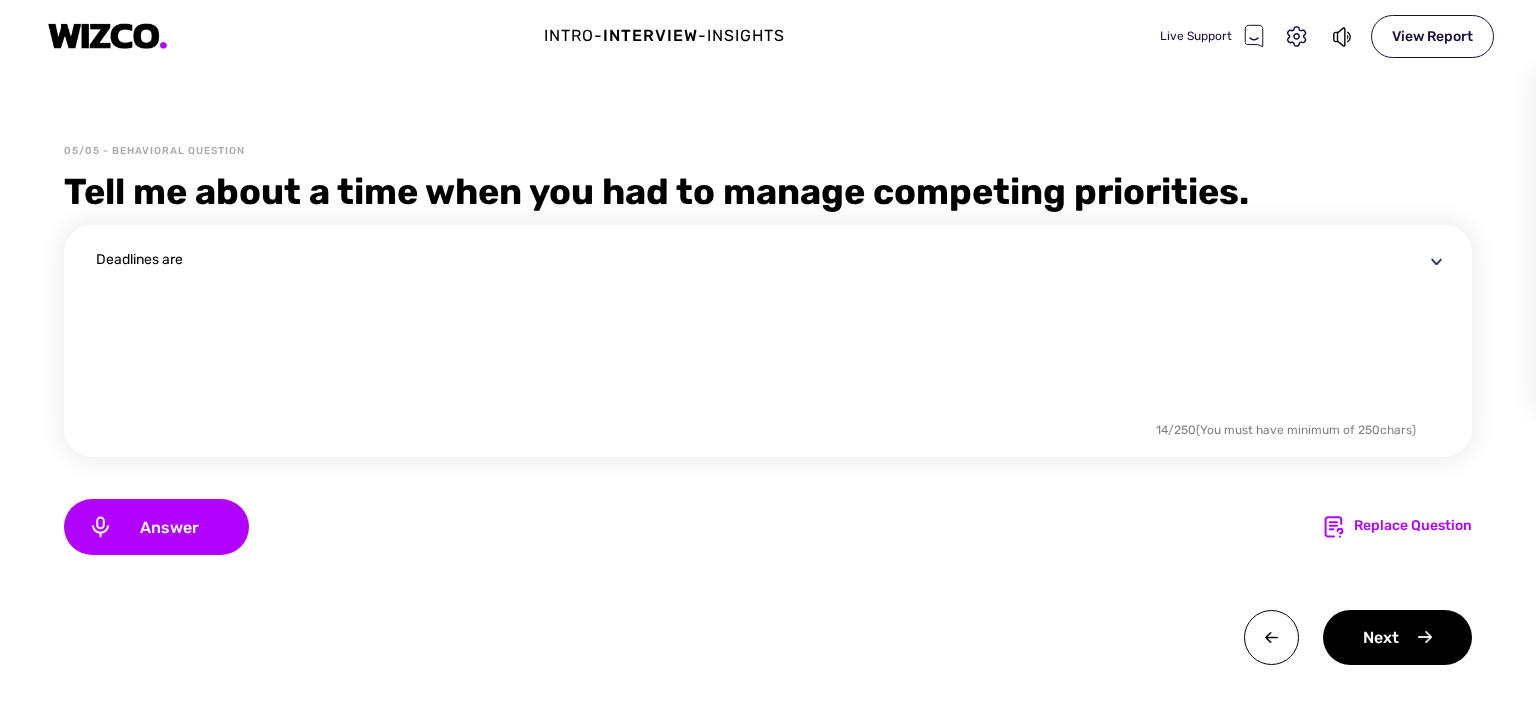 click on "Deadlines are" at bounding box center (760, 333) 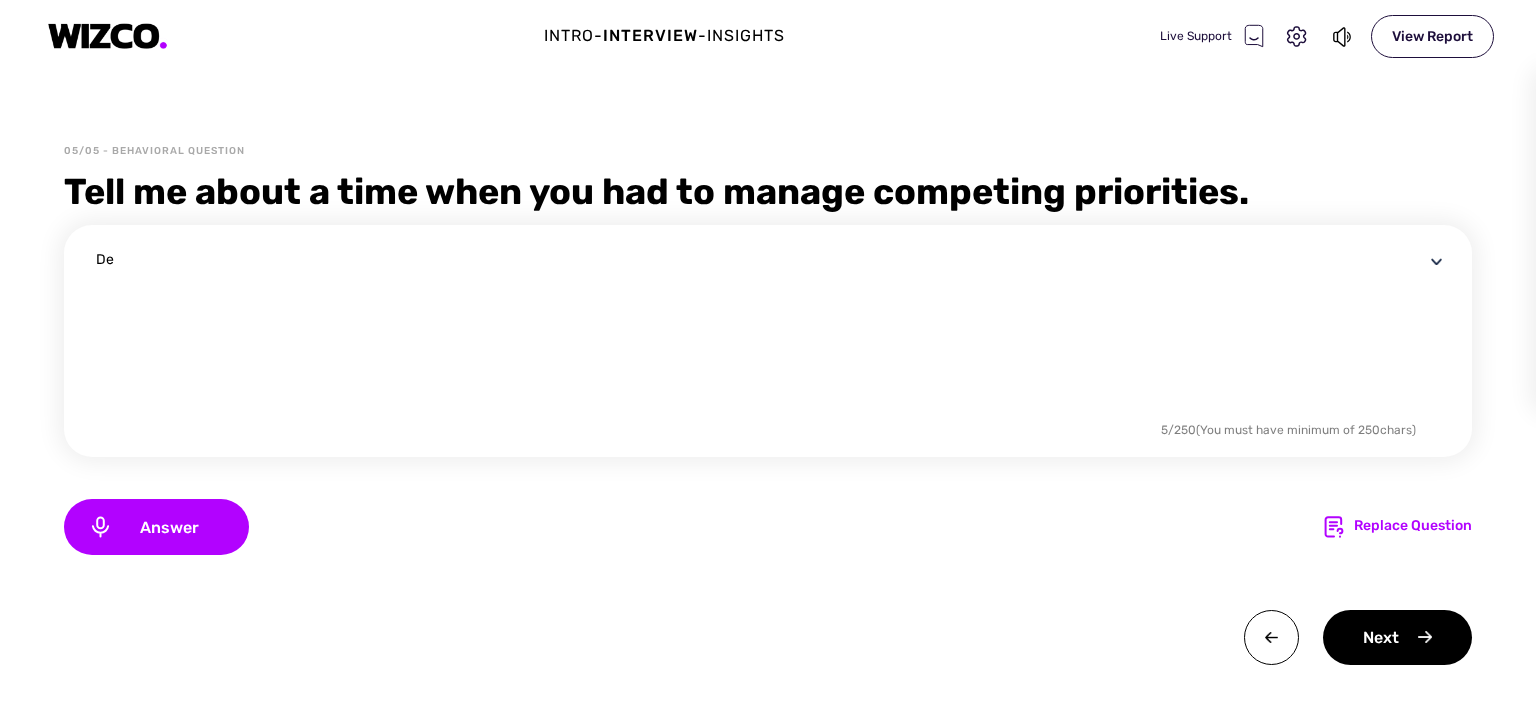 type on "D" 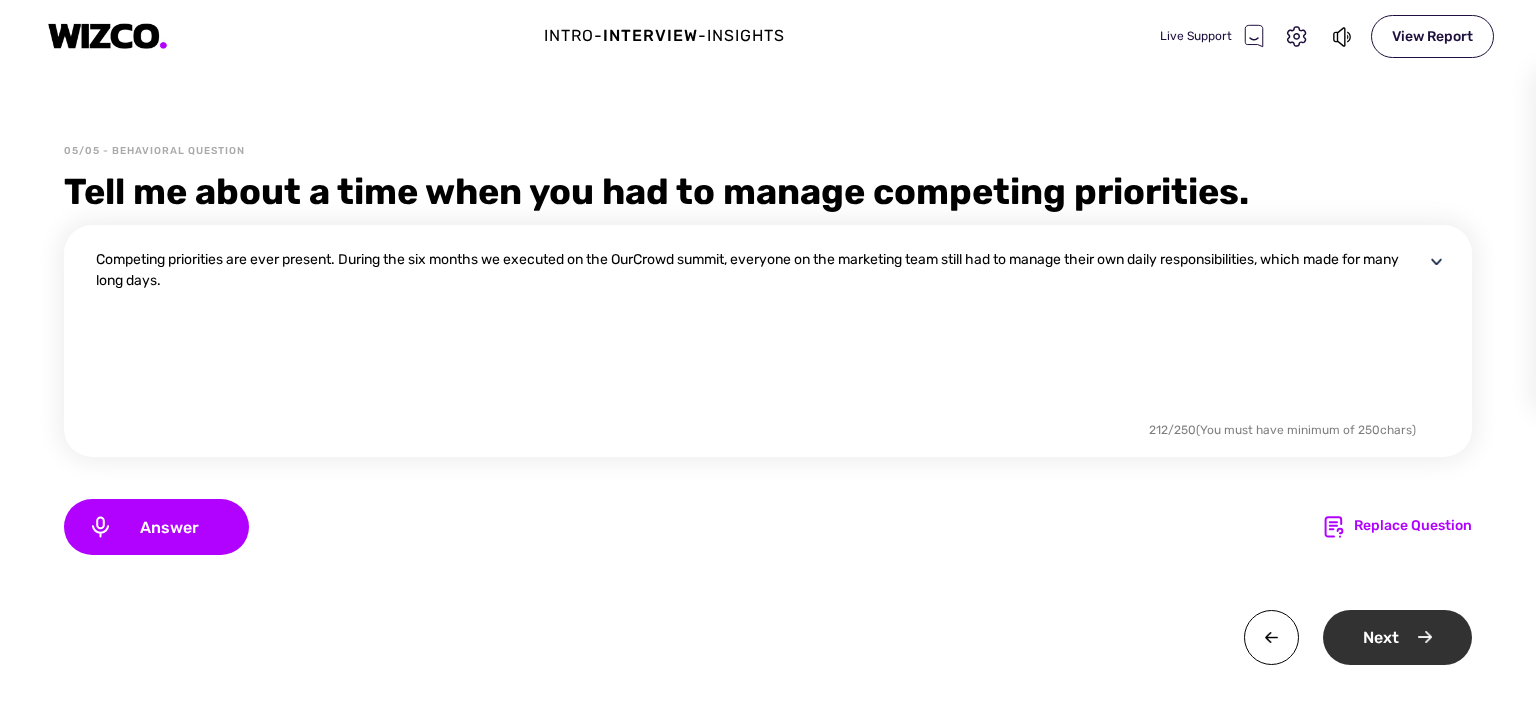 click on "Next" at bounding box center [1397, 637] 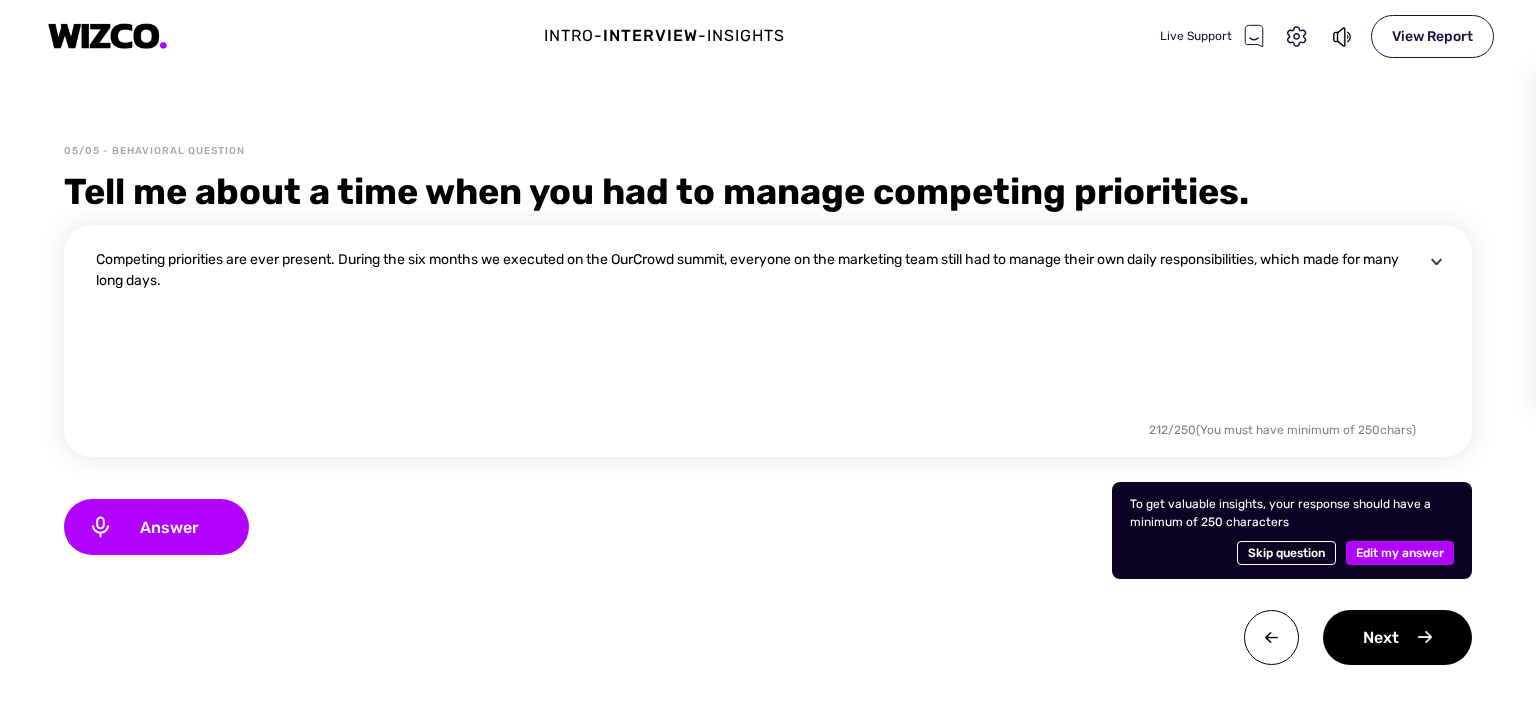 click on "To get valuable insights, your response should have a minimum of 250 characters Skip question Edit my answer" at bounding box center (1292, 530) 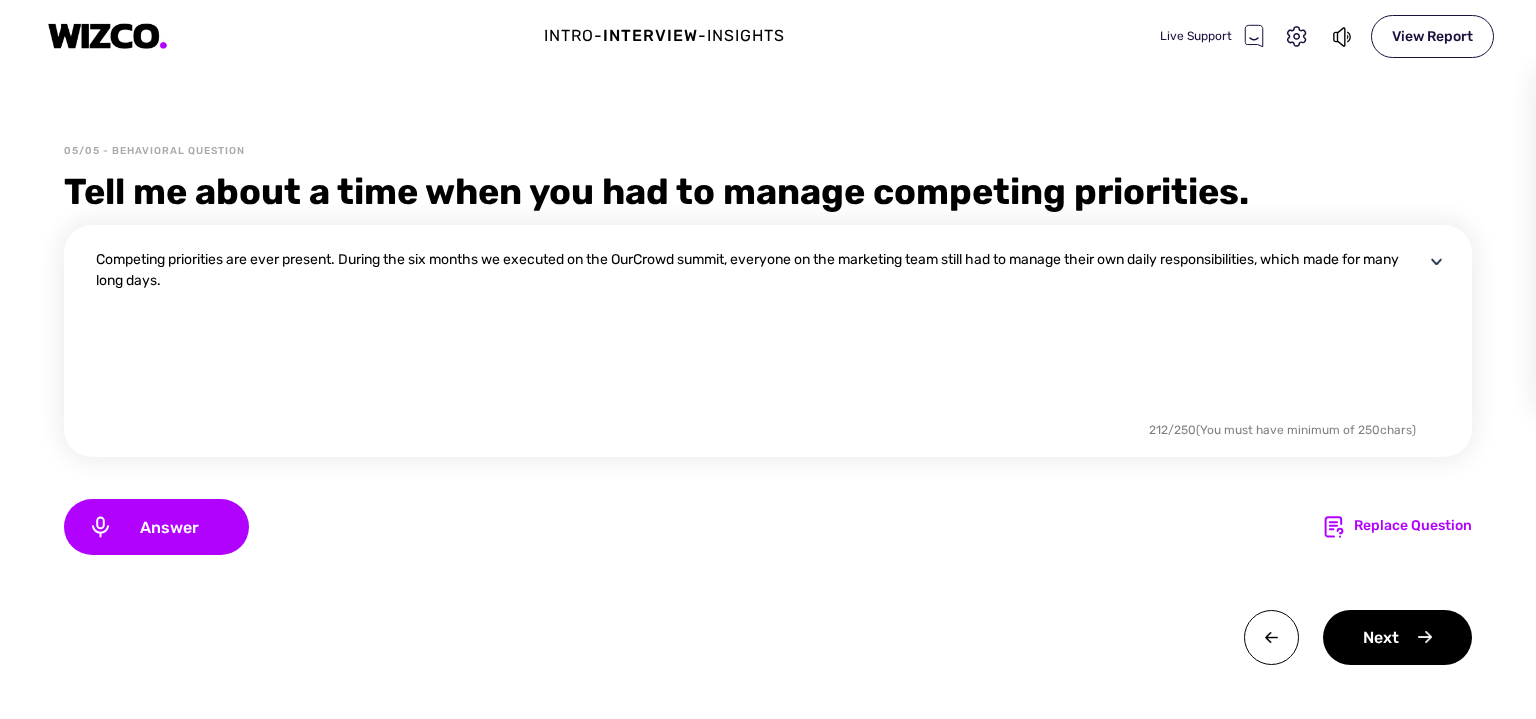 click on "Competing priorities are ever present. During the six months we executed on the OurCrowd summit, everyone on the marketing team still had to manage their own daily responsibilities, which made for many long days." at bounding box center [760, 333] 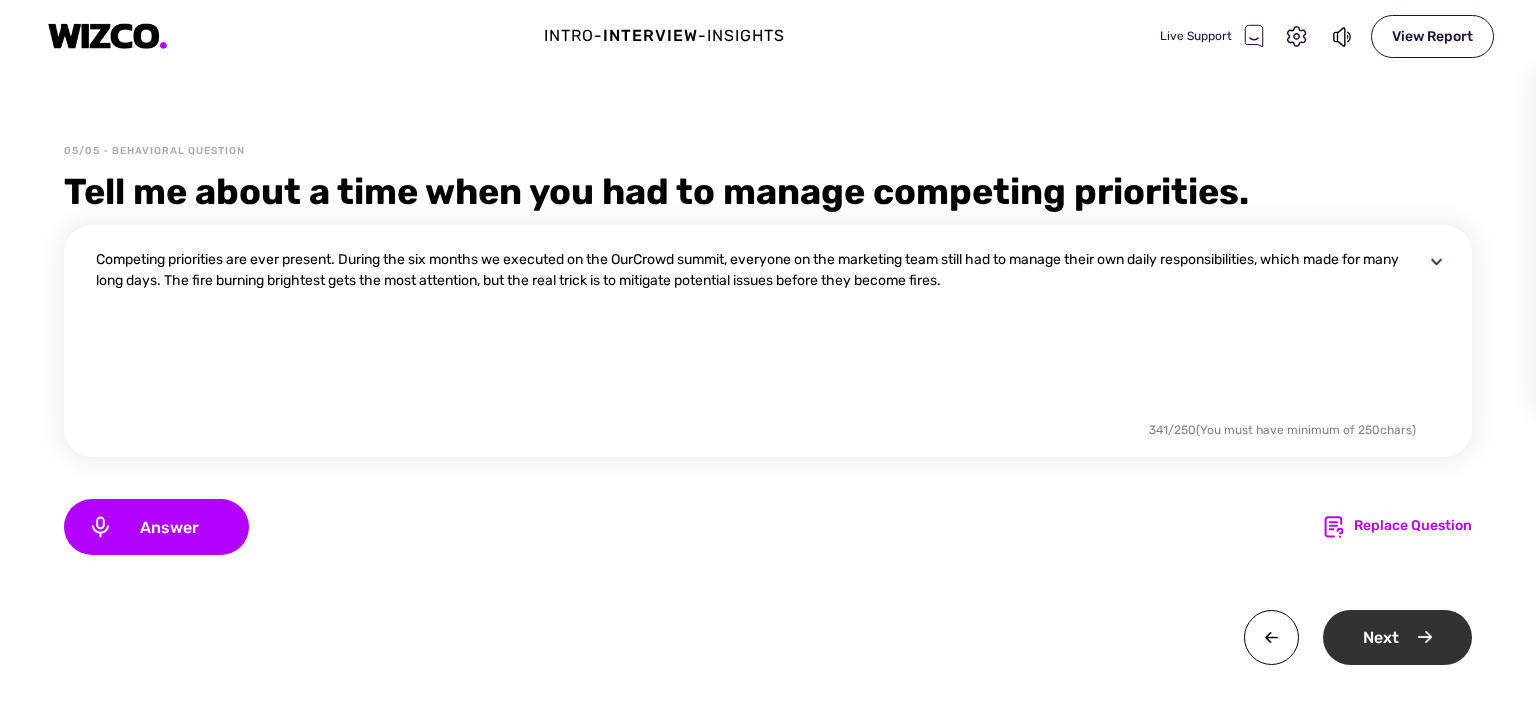 type on "Competing priorities are ever present. During the six months we executed on the OurCrowd summit, everyone on the marketing team still had to manage their own daily responsibilities, which made for many long days. The fire burning brightest gets the most attention, but the real trick is to mitigate potential issues before they become fires." 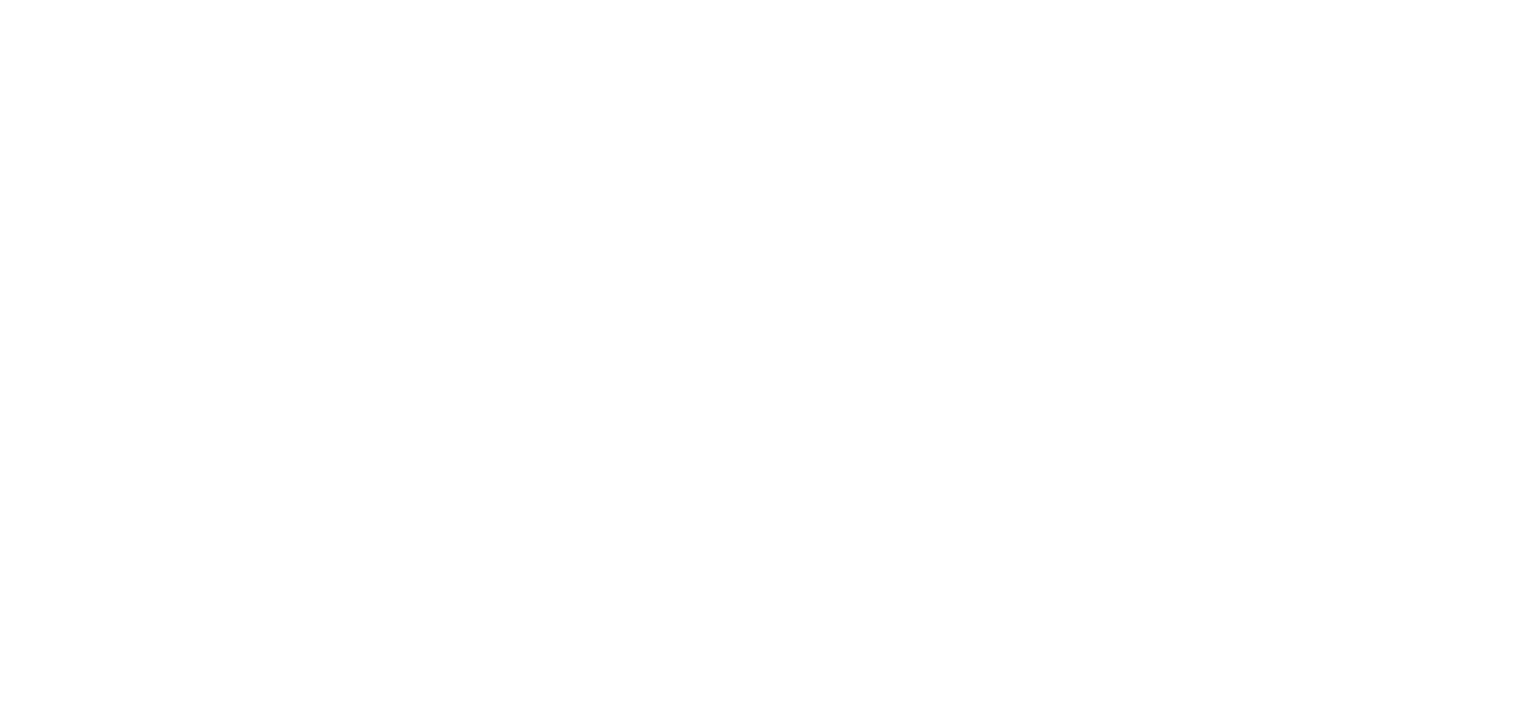 click at bounding box center [768, 0] 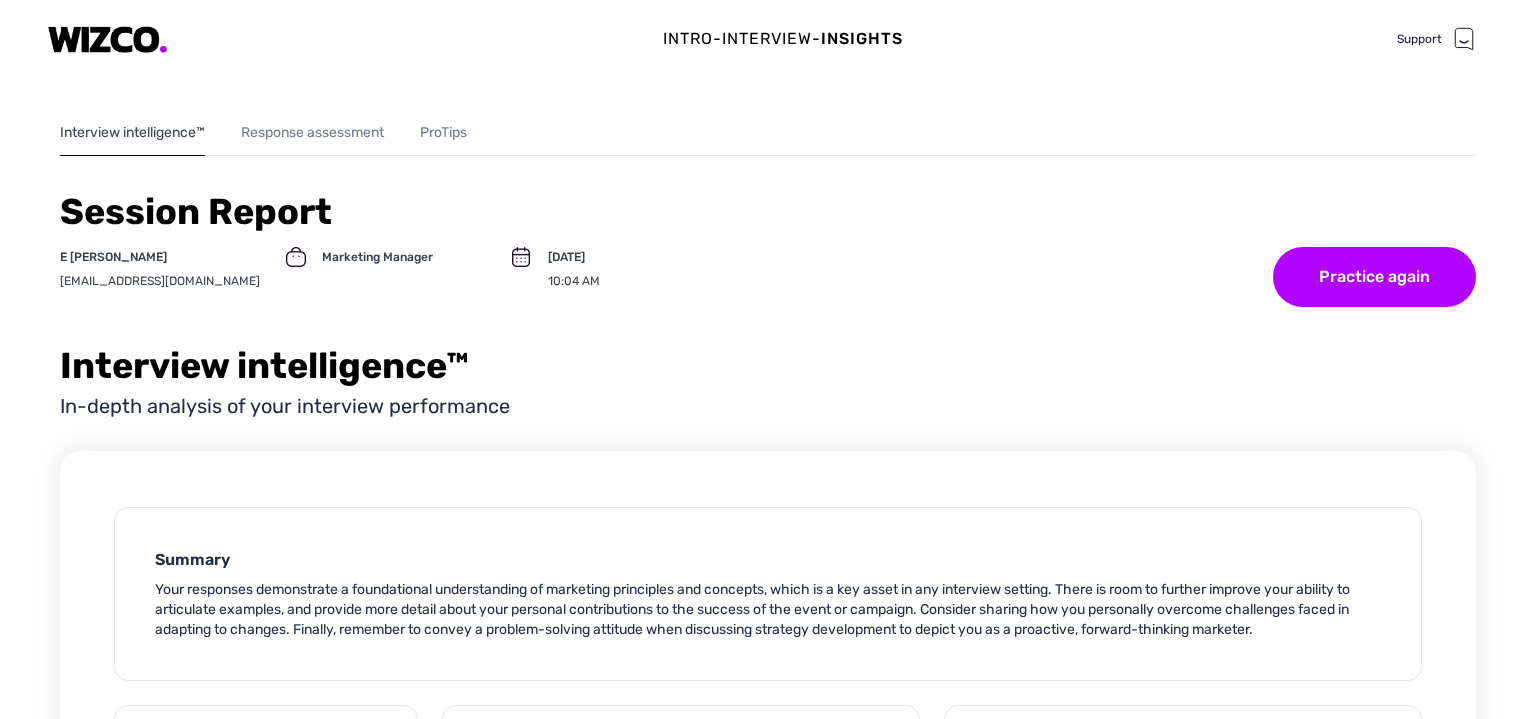 scroll, scrollTop: 0, scrollLeft: 0, axis: both 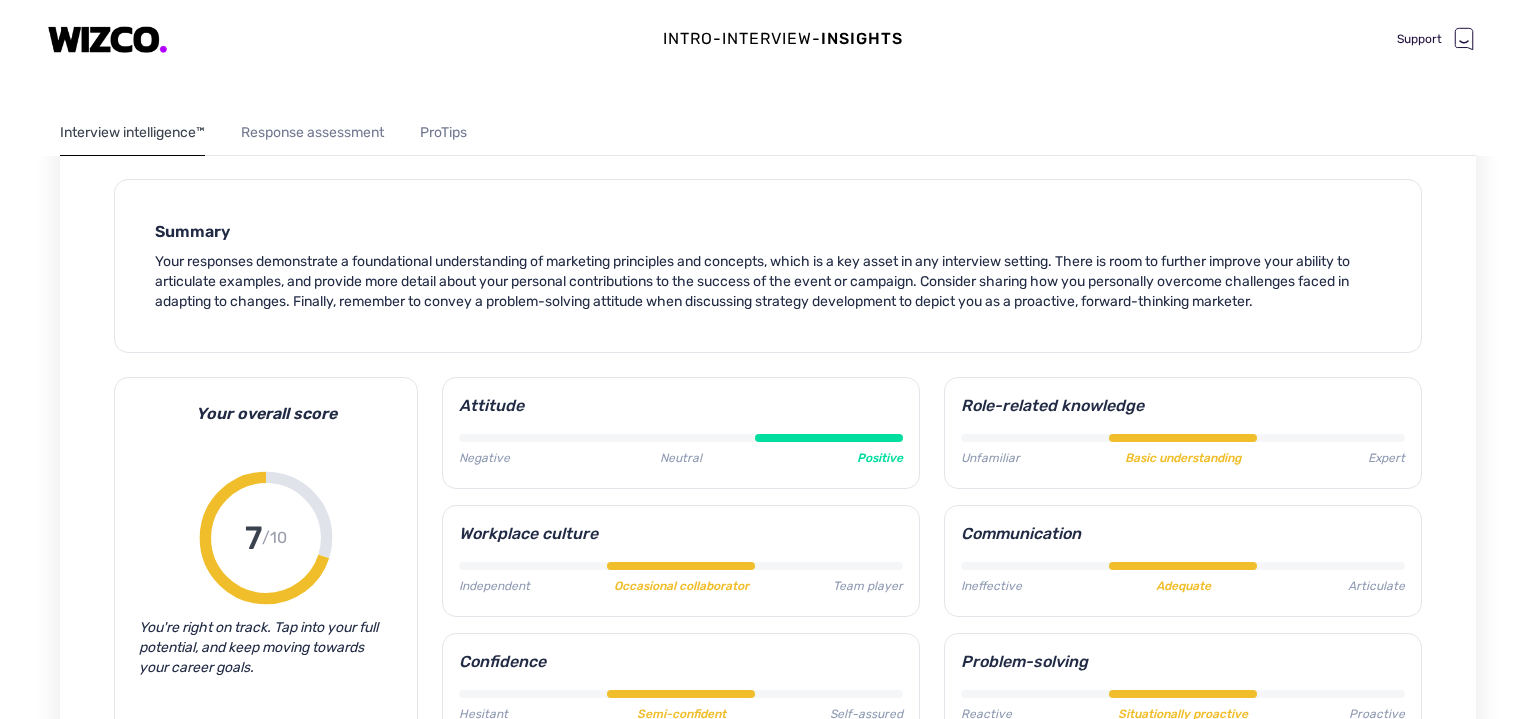 click on "Summary Your responses demonstrate a foundational understanding of marketing principles and concepts, which is a key asset in any interview setting.
There is room to further improve your ability to articulate examples, and provide more detail about your personal contributions to the success of the event or campaign. Consider sharing how you personally overcome challenges faced in adapting to changes.
Finally, remember to convey a problem-solving attitude when discussing strategy development to depict you as a proactive, forward-thinking marketer. Your overall score 7 / 10 You're right on track. Tap into your full potential, and keep moving towards your career goals. Attitude Negative Neutral Positive Role-related knowledge Unfamiliar Basic understanding Expert Workplace culture Independent Occasional collaborator Team player Communication Ineffective Adequate Articulate Confidence Hesitant Semi-confident Self-assured Problem-solving Reactive Situationally proactive Proactive" at bounding box center [768, 457] 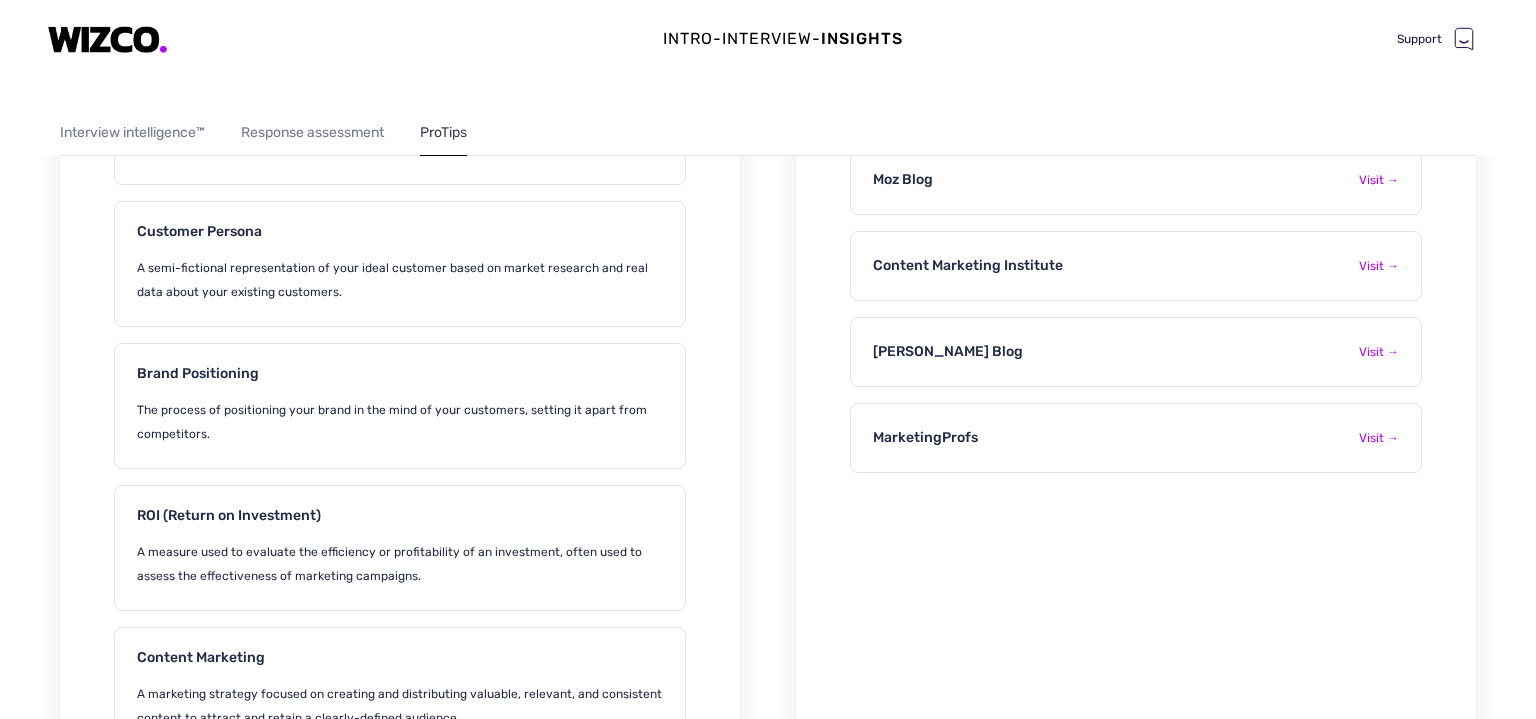 scroll, scrollTop: 2260, scrollLeft: 0, axis: vertical 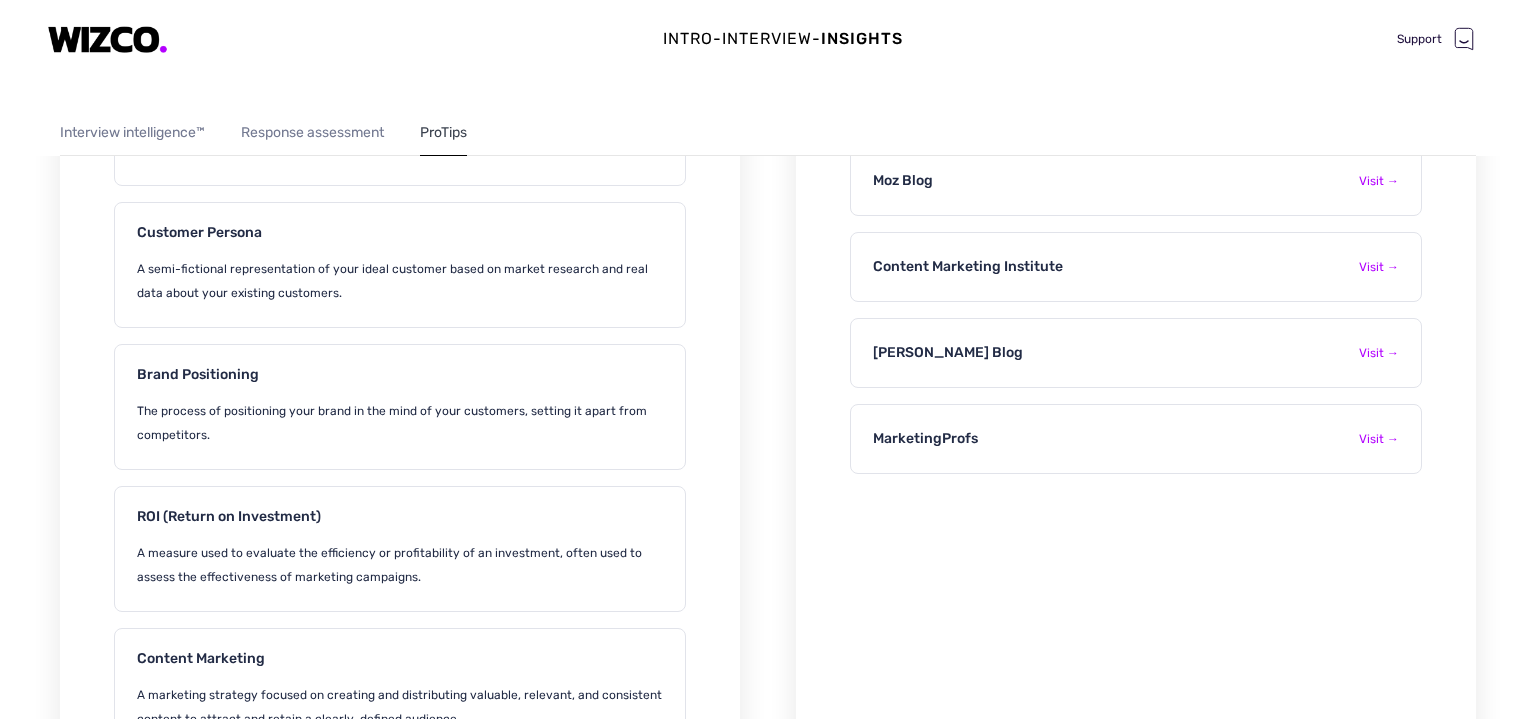 click on "Intro  -  Interview  -  Insights Support Interview intelligence™ Response assessment ProTips Session Report Practice again E   [PERSON_NAME]  [PERSON_NAME][EMAIL_ADDRESS][DOMAIN_NAME] Marketing Manager [DATE] 10:04 AM Practice again Interview intelligence™ In-depth analysis of your interview performance Summary Your responses demonstrate a foundational understanding of marketing principles and concepts, which is a key asset in any interview setting.
There is room to further improve your ability to articulate examples, and provide more detail about your personal contributions to the success of the event or campaign. Consider sharing how you personally overcome challenges faced in adapting to changes.
Finally, remember to convey a problem-solving attitude when discussing strategy development to depict you as a proactive, forward-thinking marketer. Your overall score 7 / 10 You're right on track. Tap into your full potential, and keep moving towards your career goals. Attitude Negative Neutral Positive Role-related knowledge 7 /10" at bounding box center (768, 359) 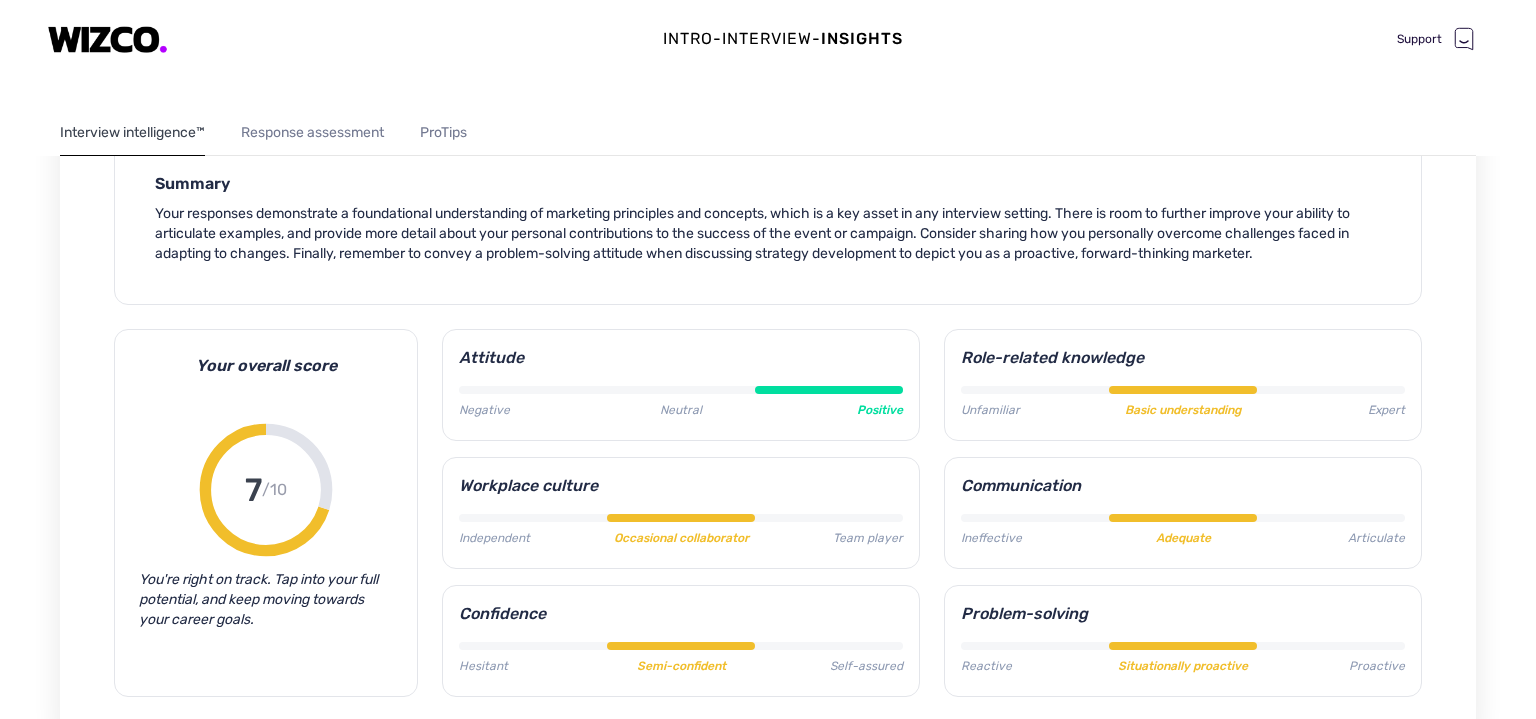scroll, scrollTop: 400, scrollLeft: 0, axis: vertical 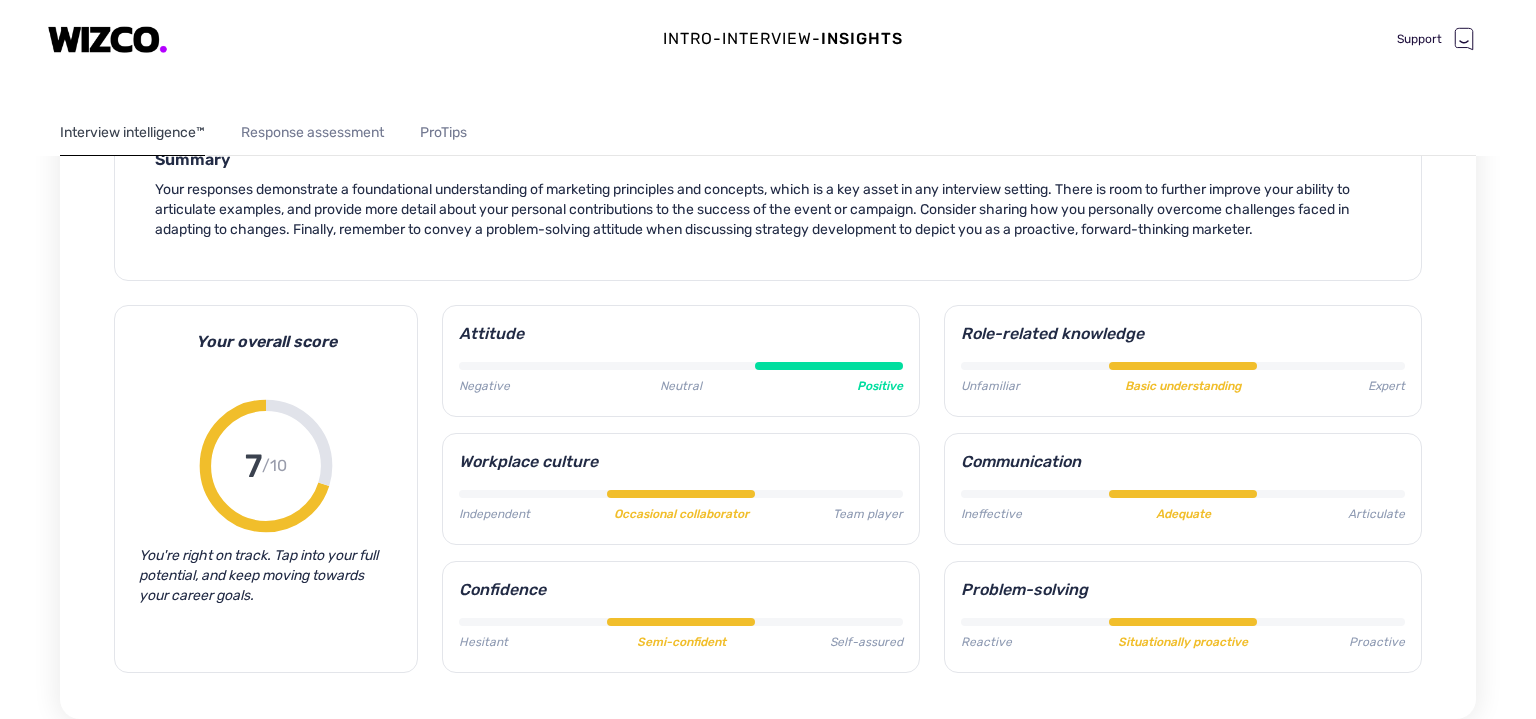 click on "Response assessment" at bounding box center [312, 133] 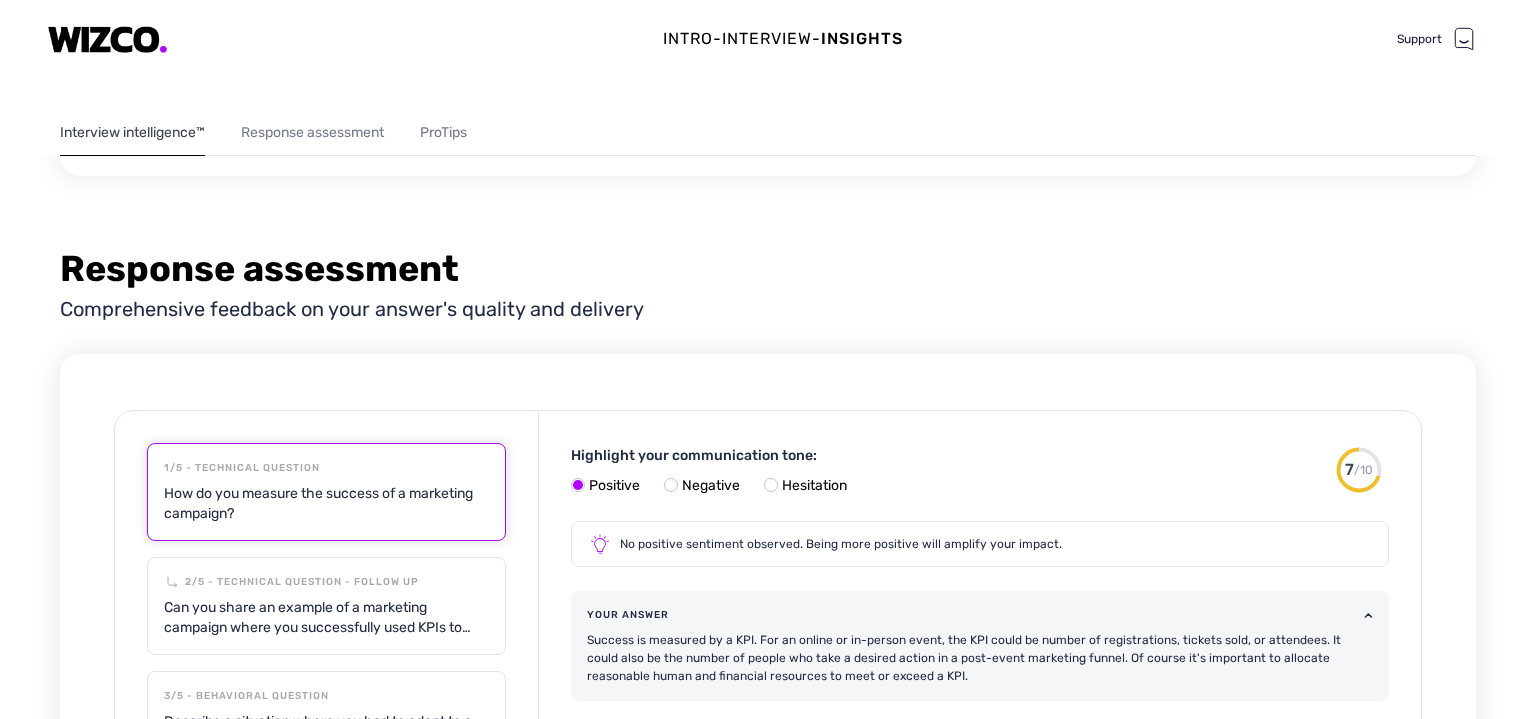 scroll, scrollTop: 1020, scrollLeft: 0, axis: vertical 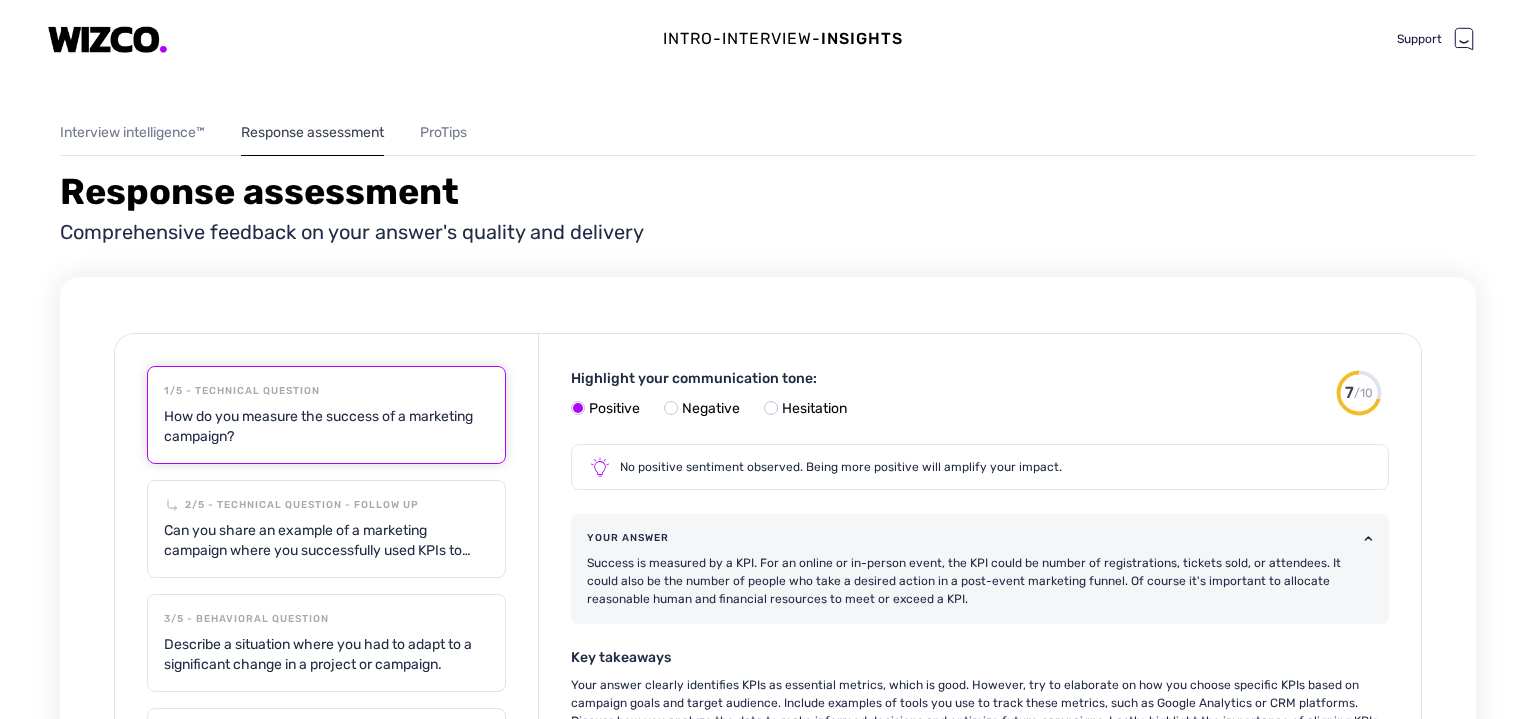 click on "Highlight your communication tone: Positive Negative Hesitation 7 /10 Your score assessment No positive sentiment observed. Being more positive will amplify your impact. your answer Success is measured by a KPI. For an online or in-person event, the KPI could be number of registrations, tickets sold, or attendees. It could also be the number of people who take a desired action in a post-event marketing funnel. Of course it's important to allocate reasonable human and financial resources to meet or exceed a KPI.  Key takeaways Your answer clearly identifies KPIs as essential metrics, which is good. However, try to elaborate on how you choose specific KPIs based on campaign goals and target audience. Include examples of tools you use to track these metrics, such as Google Analytics or CRM platforms. Discuss how you analyze the data to make informed decisions and optimize future campaigns. Lastly, highlight the importance of aligning KPIs with broader business objectives to show strategic thinking." at bounding box center [980, 653] 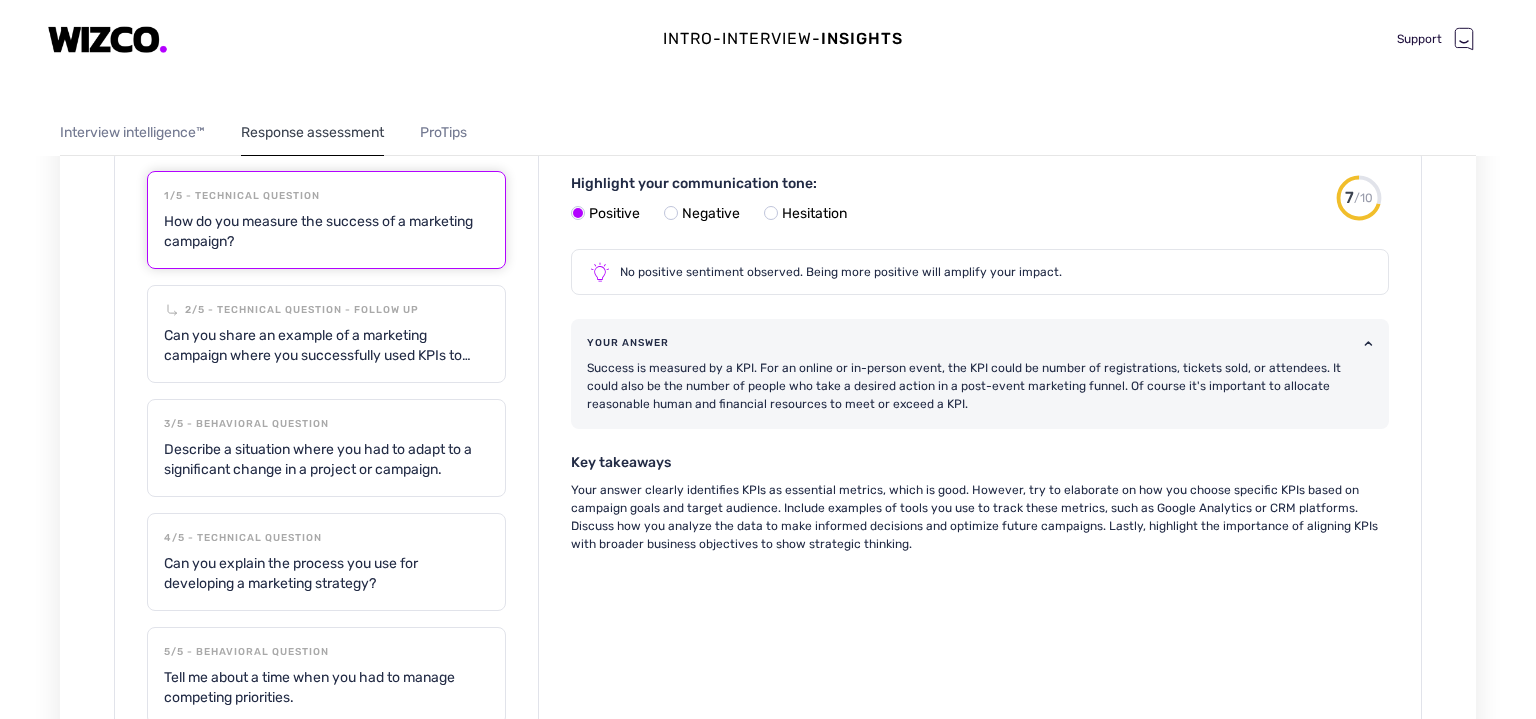 scroll, scrollTop: 1228, scrollLeft: 0, axis: vertical 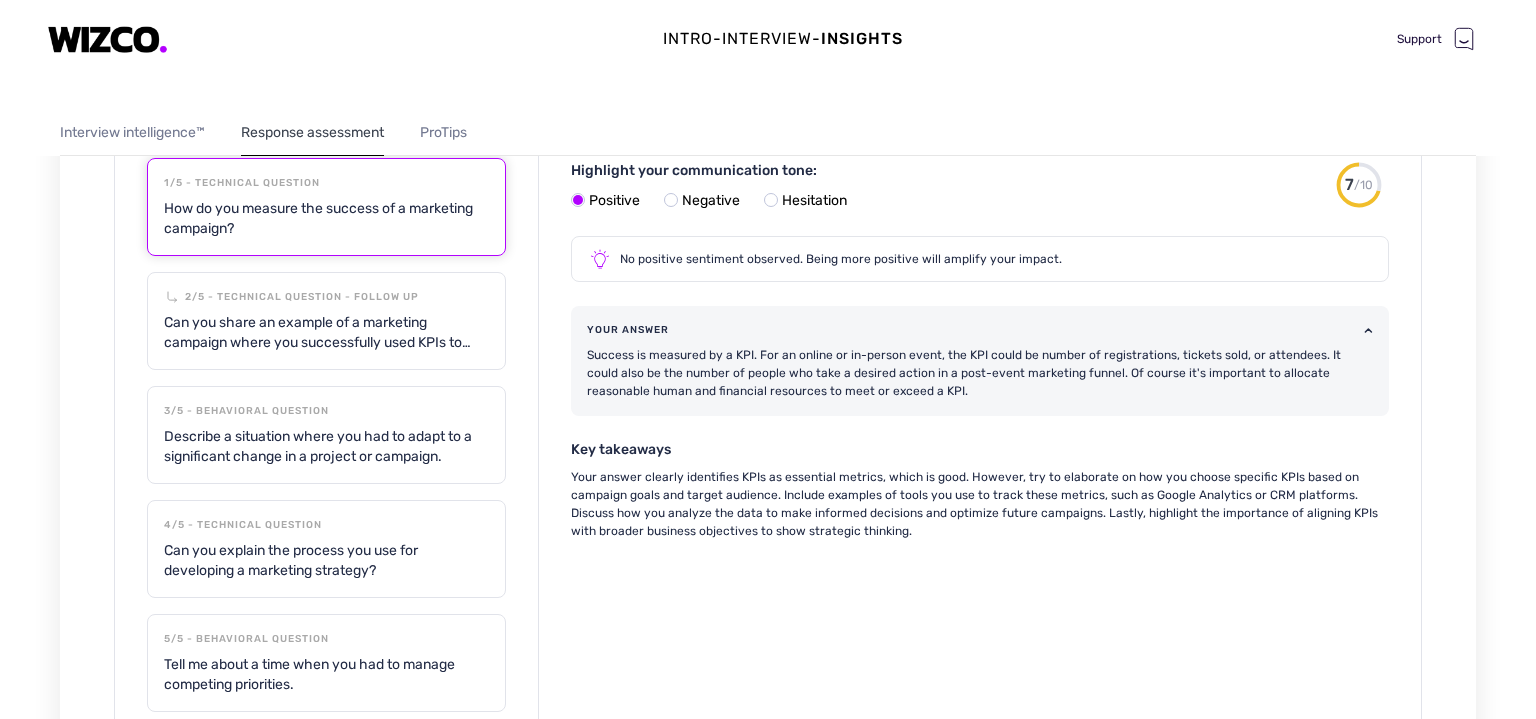 click on "Can you share an example of a marketing campaign where you successfully used KPIs to measure its success? What specific KPIs did you use, and what were the results?" at bounding box center (326, 333) 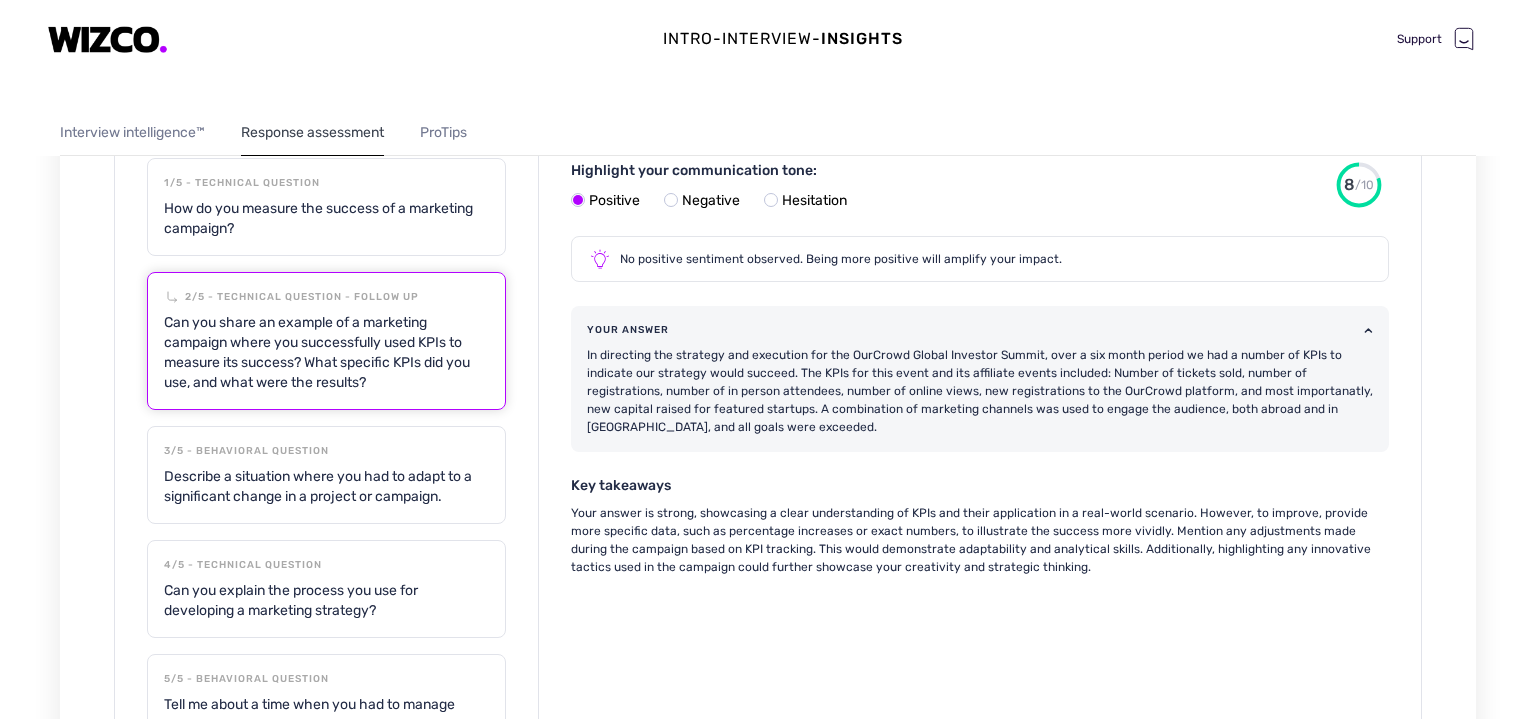 click on "Describe a situation where you had to adapt to a significant change in a project or campaign." at bounding box center (326, 487) 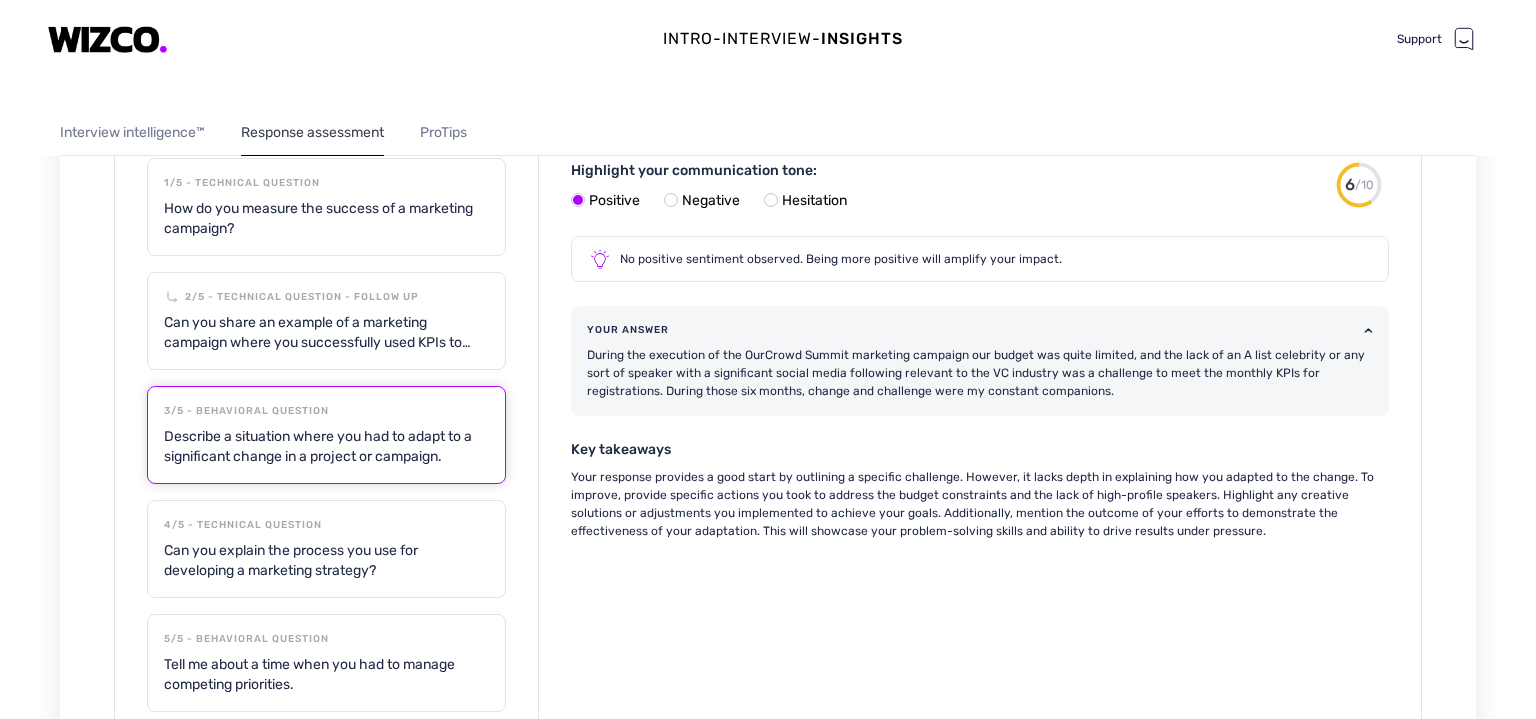 click on "Can you explain the process you use for developing a marketing strategy?" at bounding box center [326, 561] 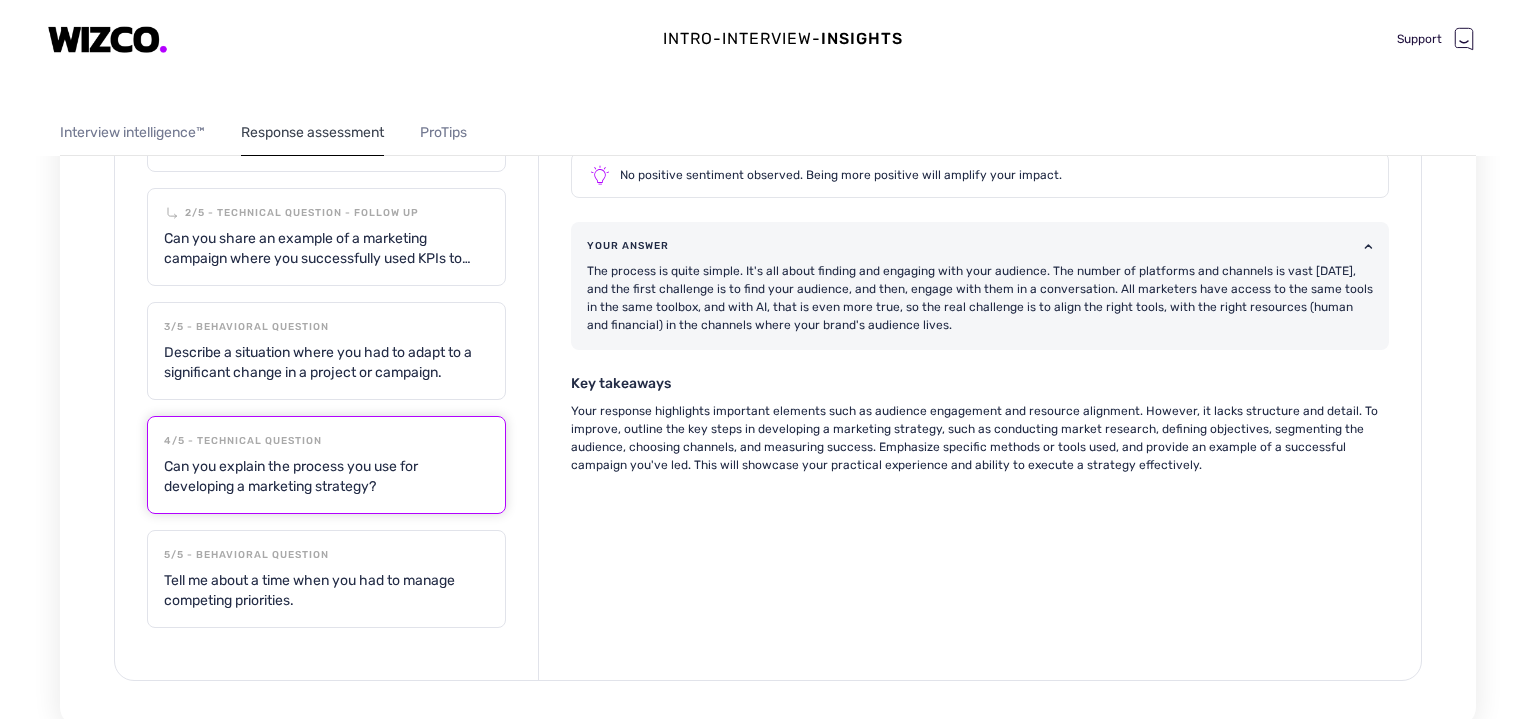 scroll, scrollTop: 1312, scrollLeft: 0, axis: vertical 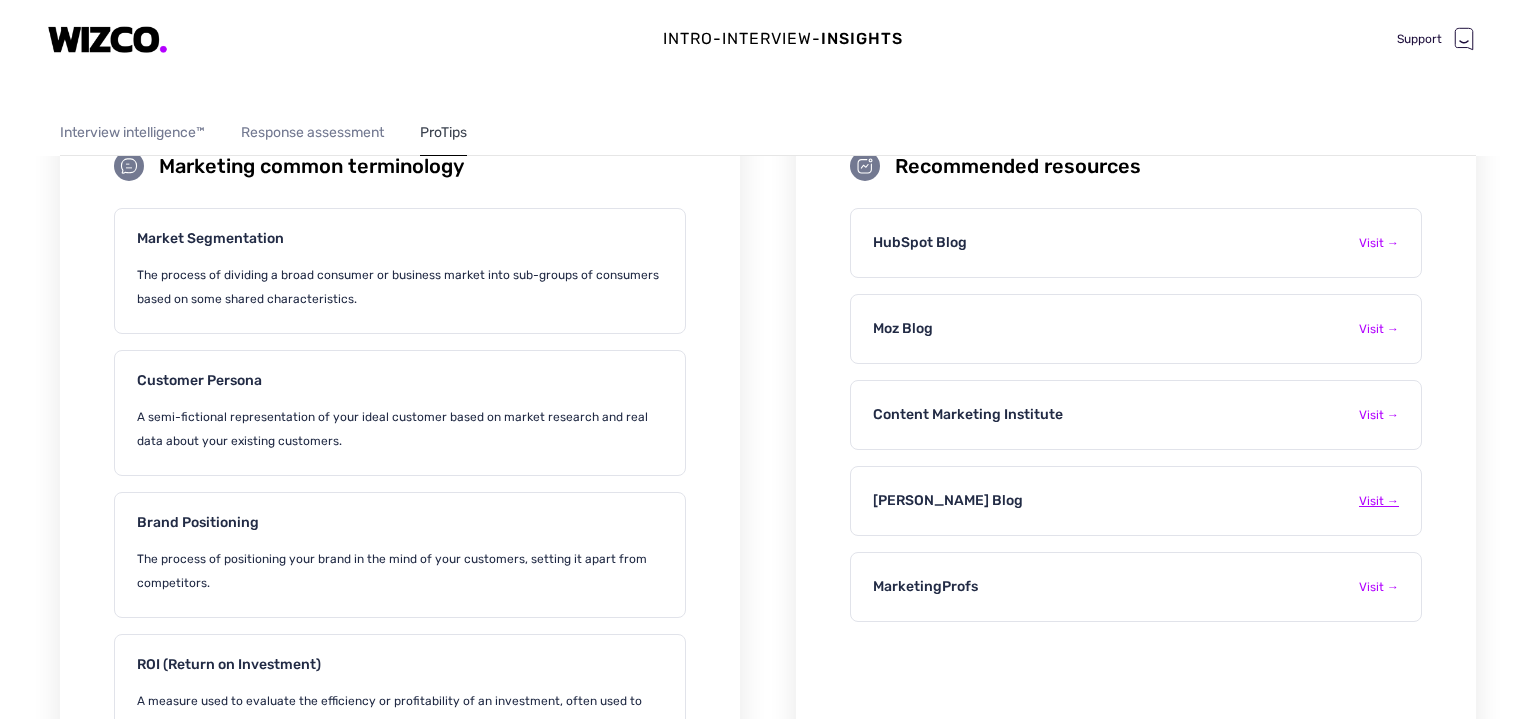 click on "Visit →" at bounding box center [1379, 501] 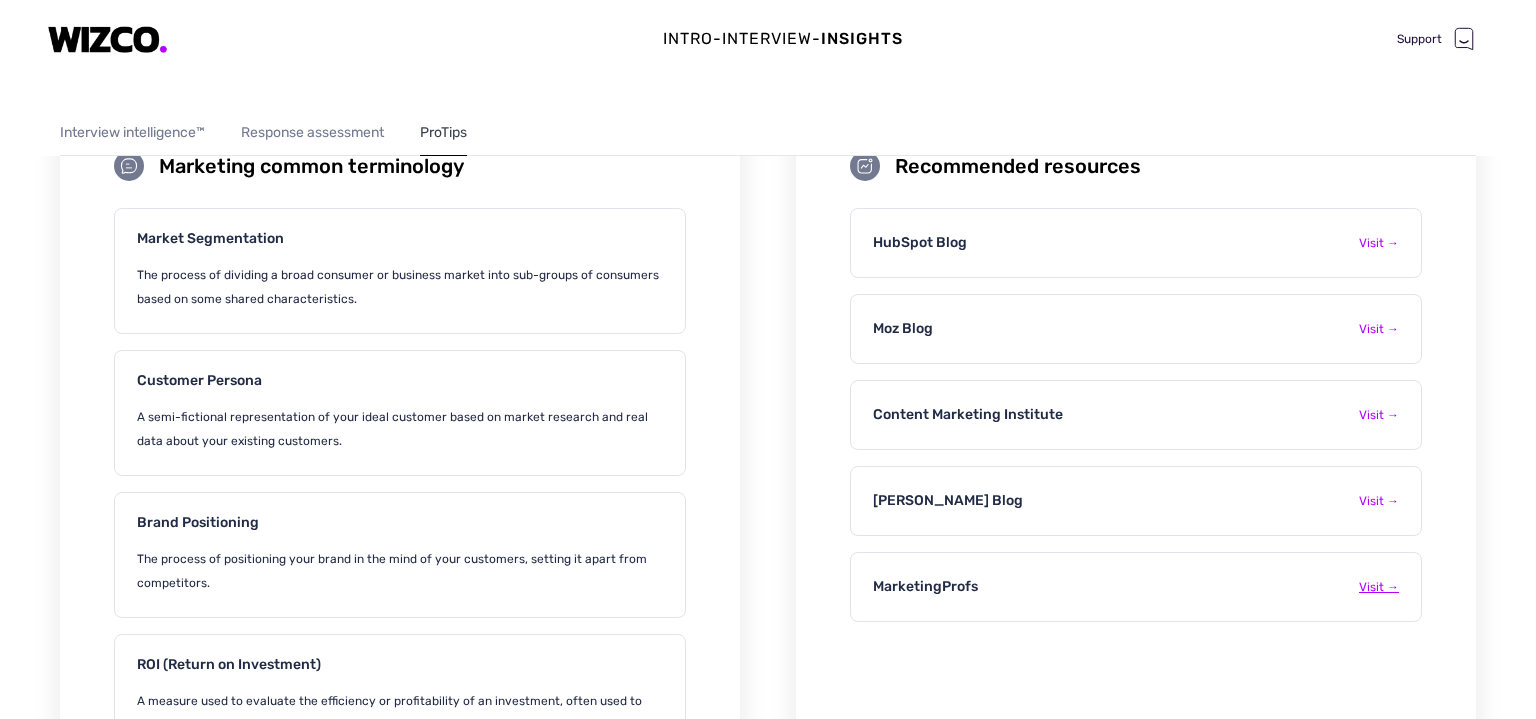 click on "Visit →" at bounding box center [1379, 587] 